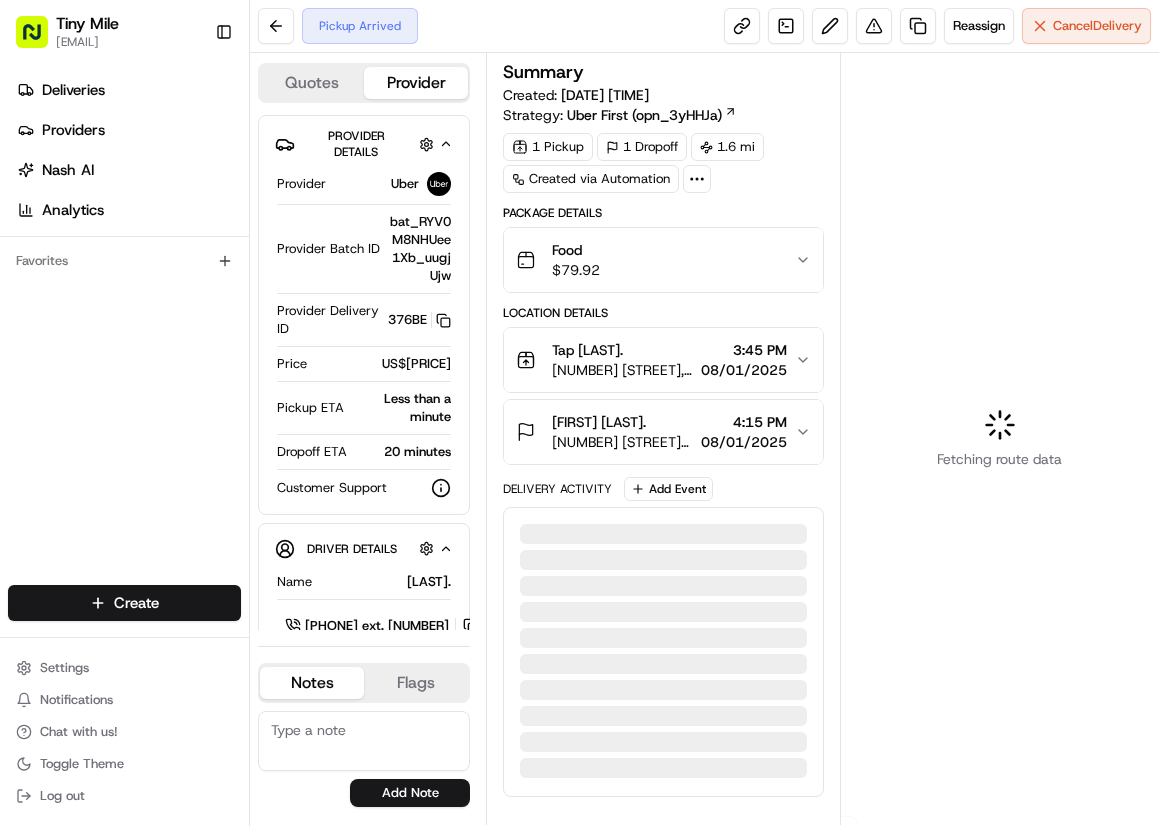 scroll, scrollTop: 0, scrollLeft: 0, axis: both 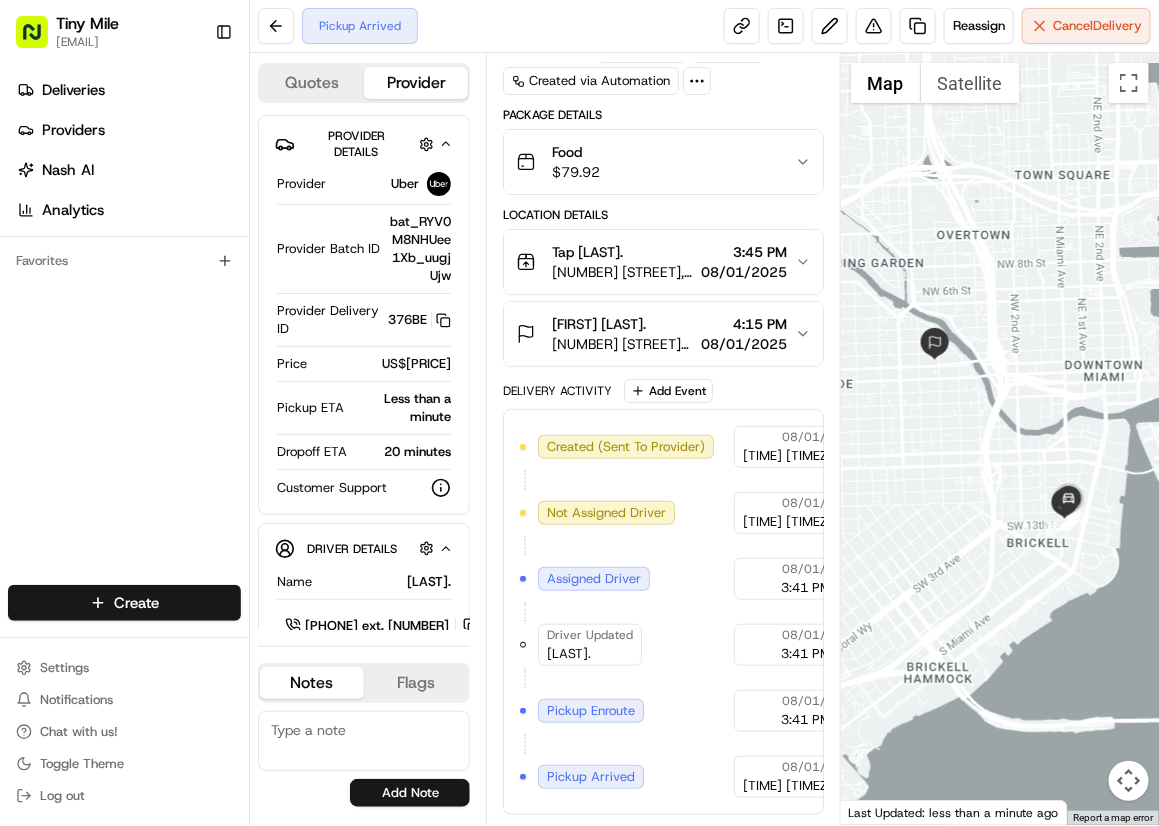 click at bounding box center [1000, 439] 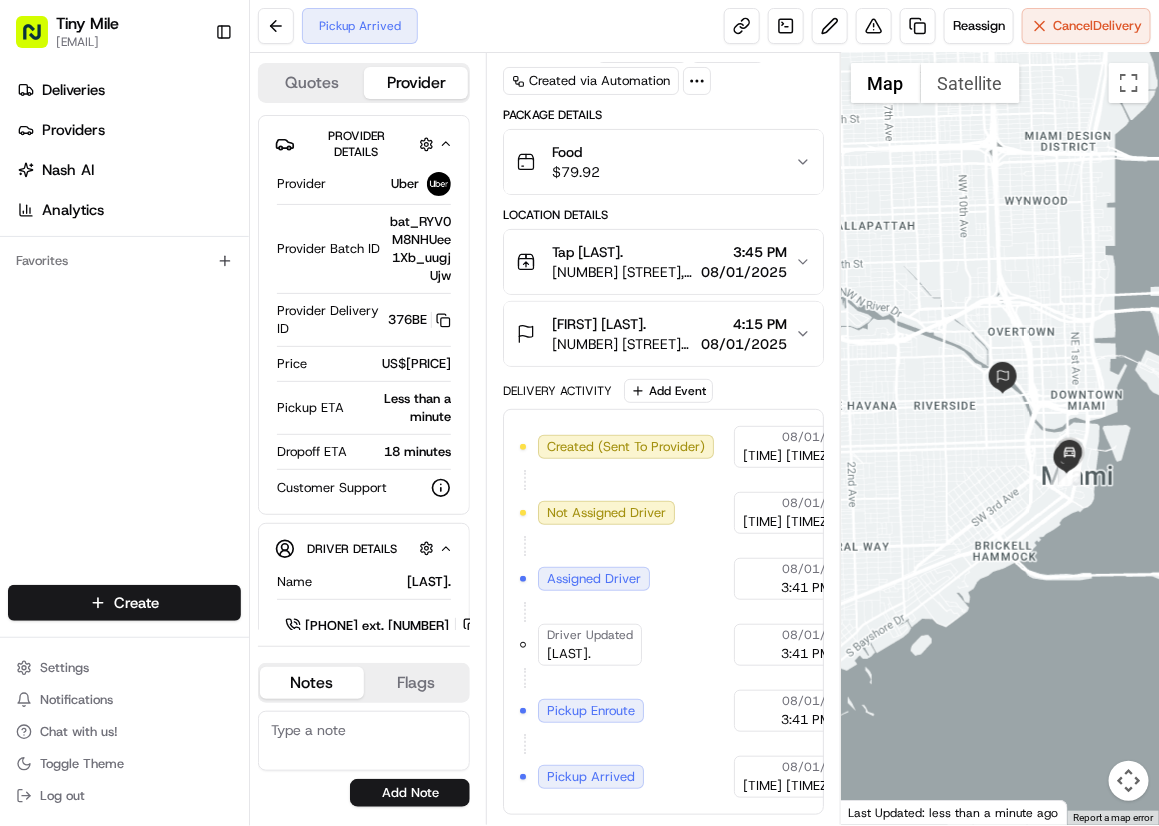 drag, startPoint x: 1065, startPoint y: 561, endPoint x: 1168, endPoint y: 400, distance: 191.12823 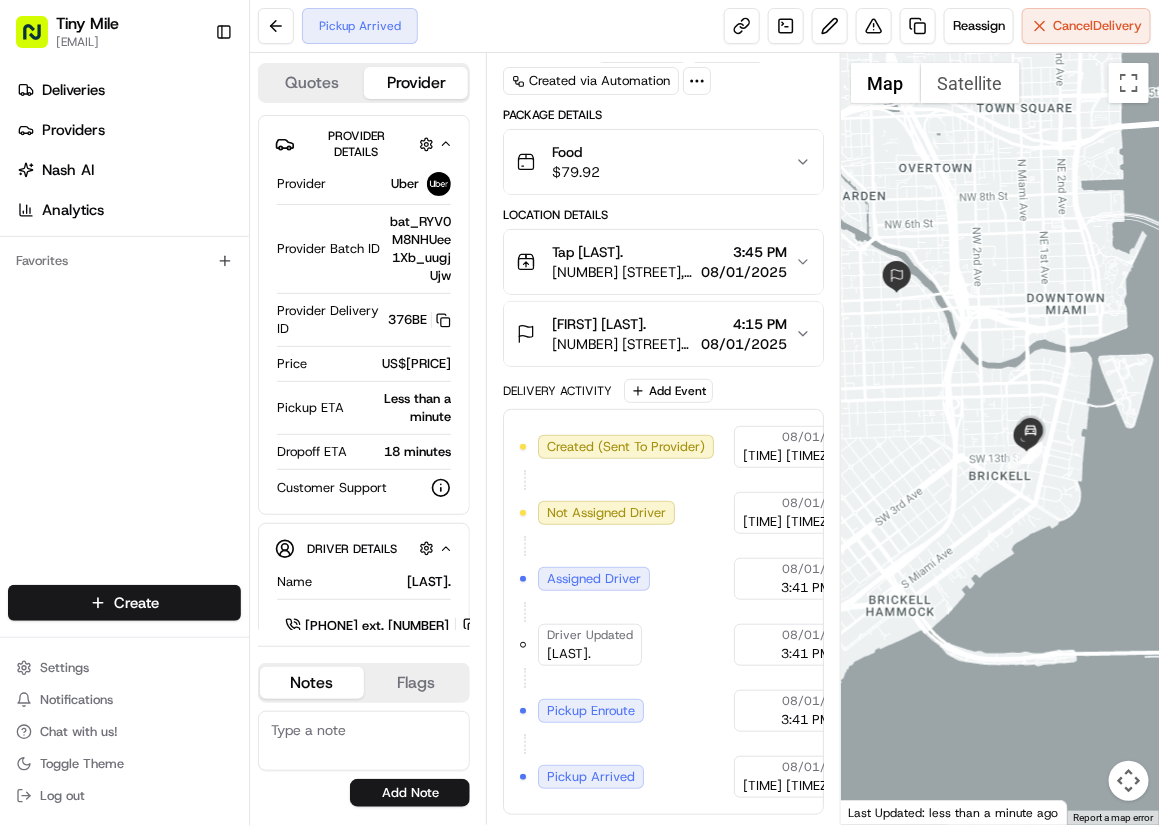 drag, startPoint x: 1080, startPoint y: 501, endPoint x: 969, endPoint y: 529, distance: 114.47707 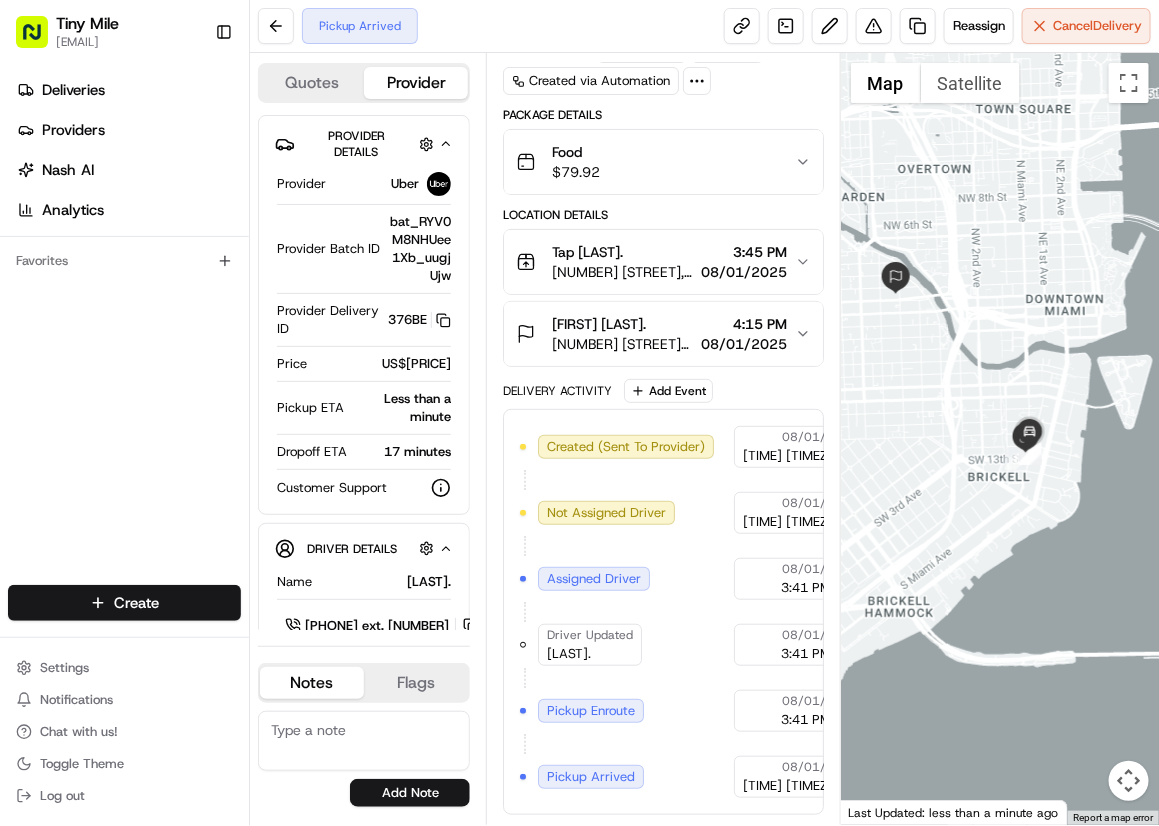click at bounding box center [1000, 439] 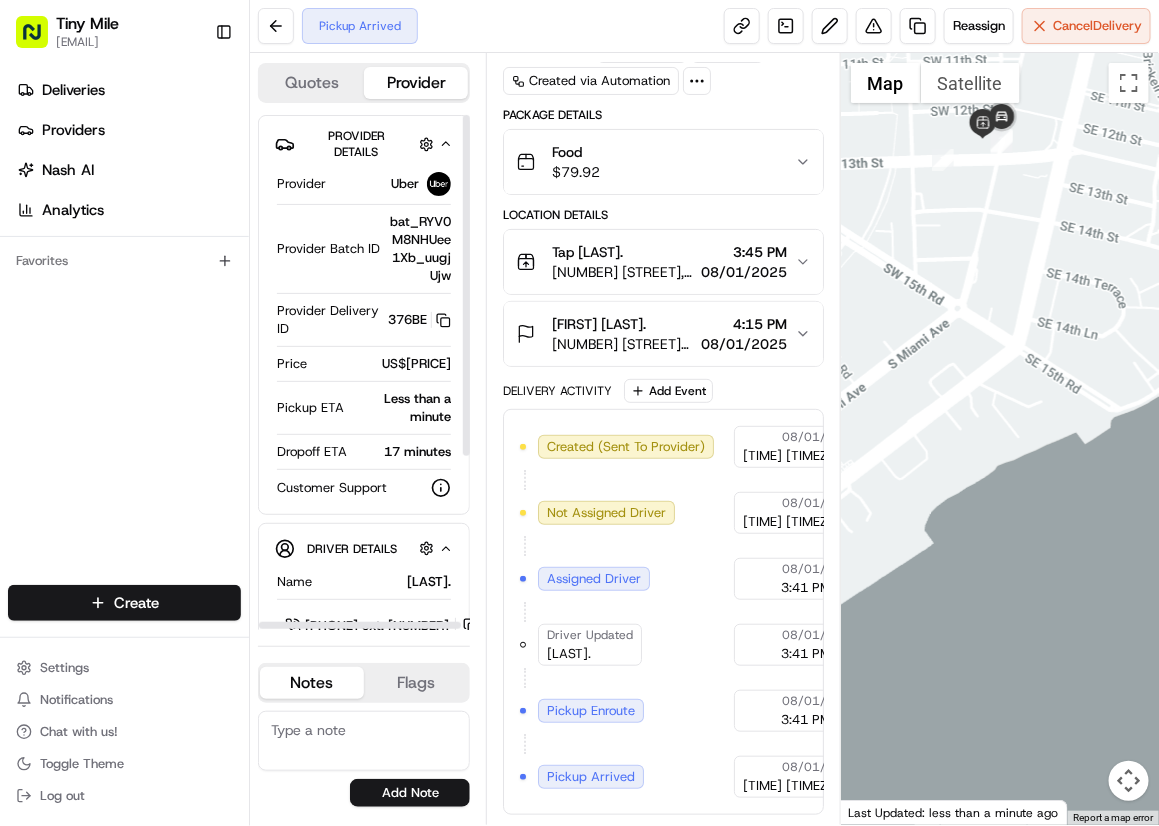 click at bounding box center (1000, 439) 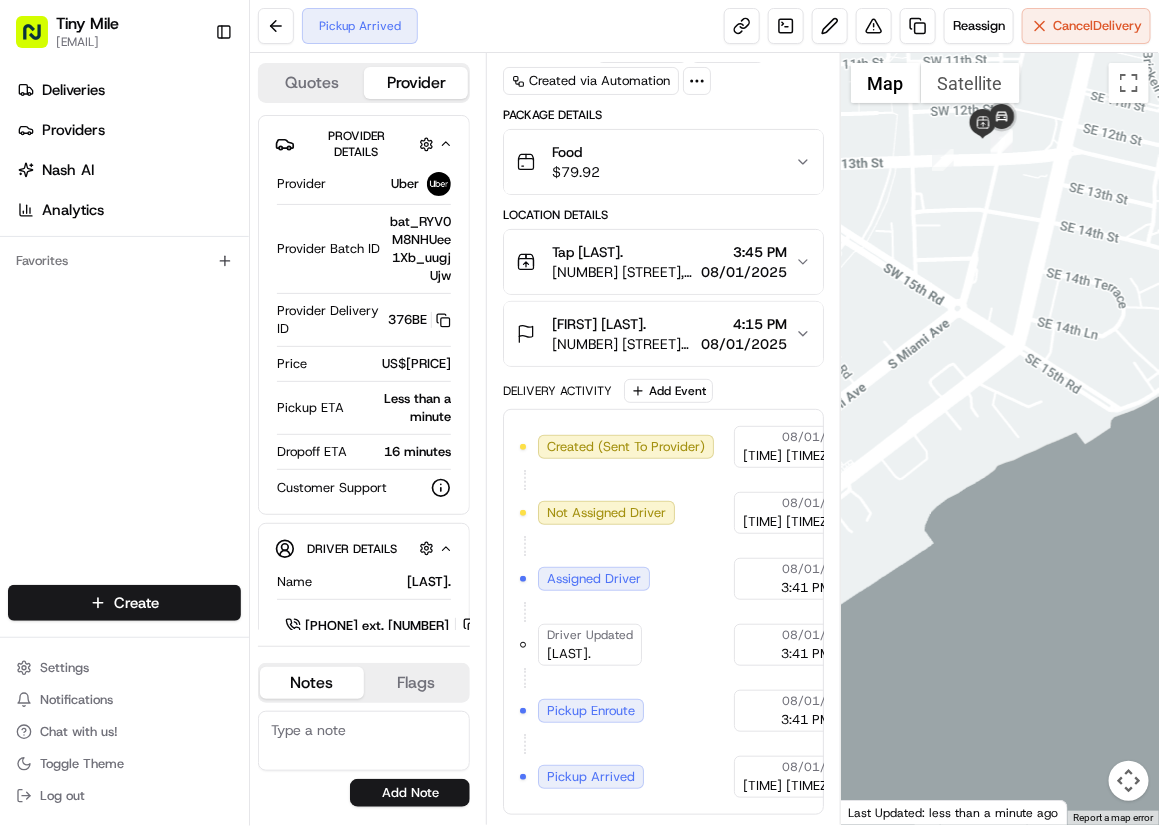 click at bounding box center [1000, 439] 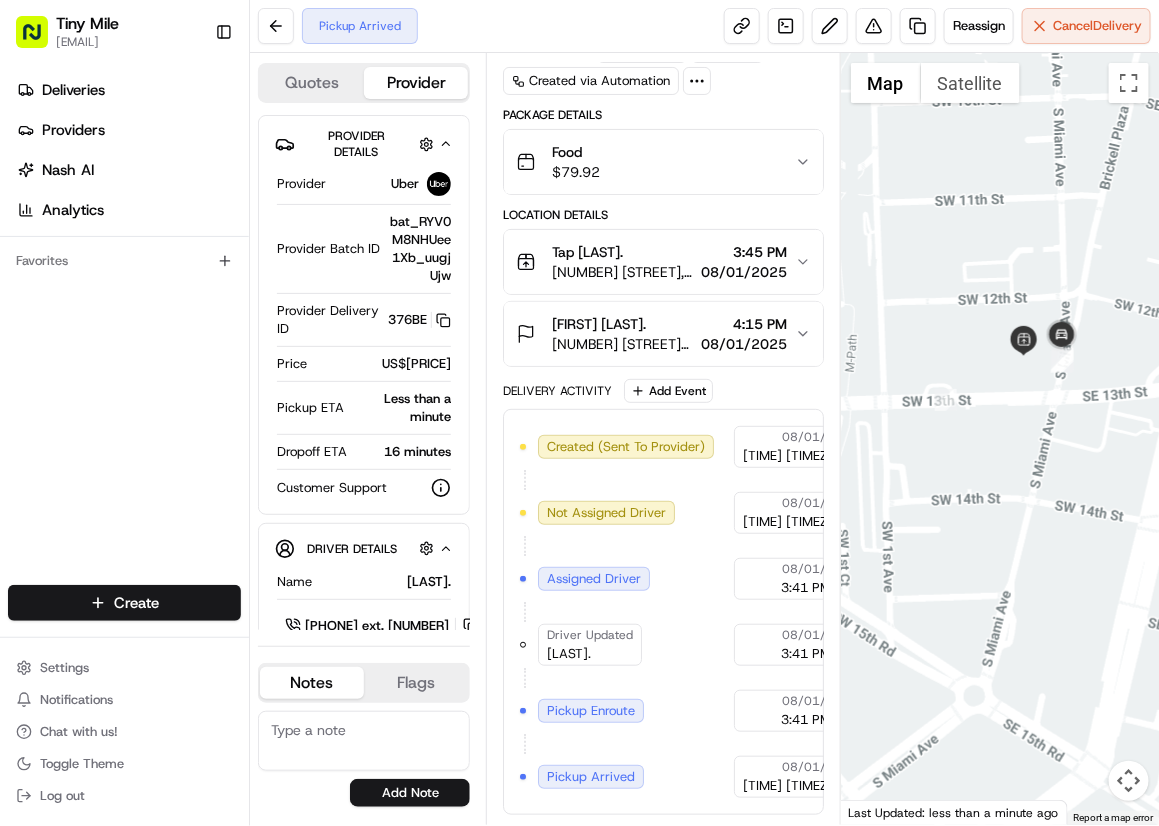 drag, startPoint x: 1024, startPoint y: 189, endPoint x: 1111, endPoint y: 427, distance: 253.40285 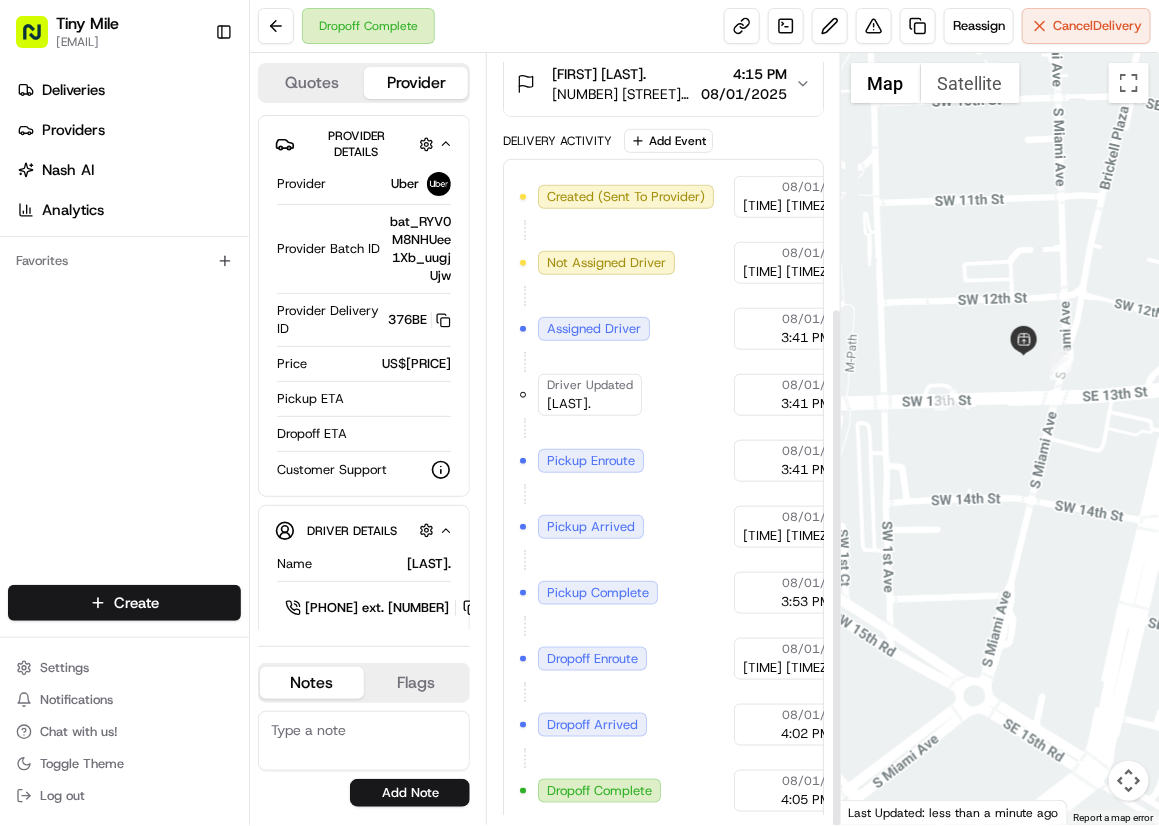scroll, scrollTop: 376, scrollLeft: 0, axis: vertical 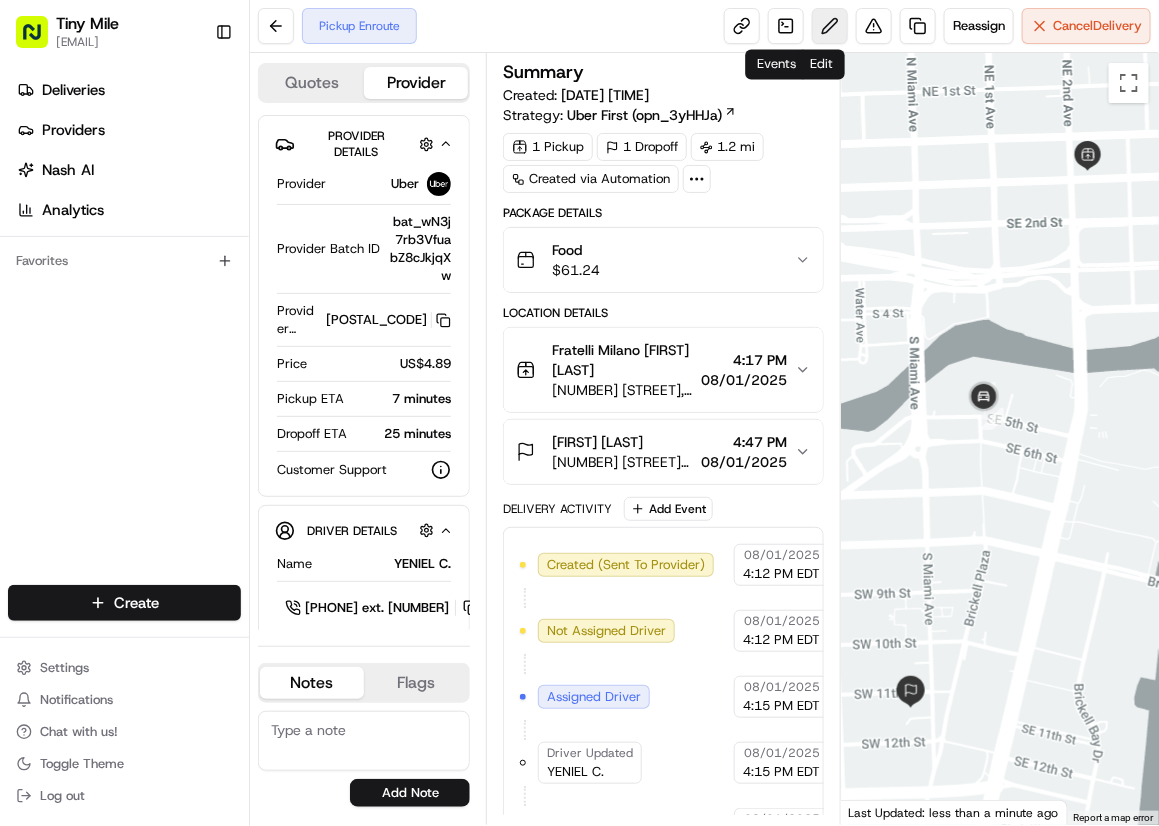click at bounding box center [830, 26] 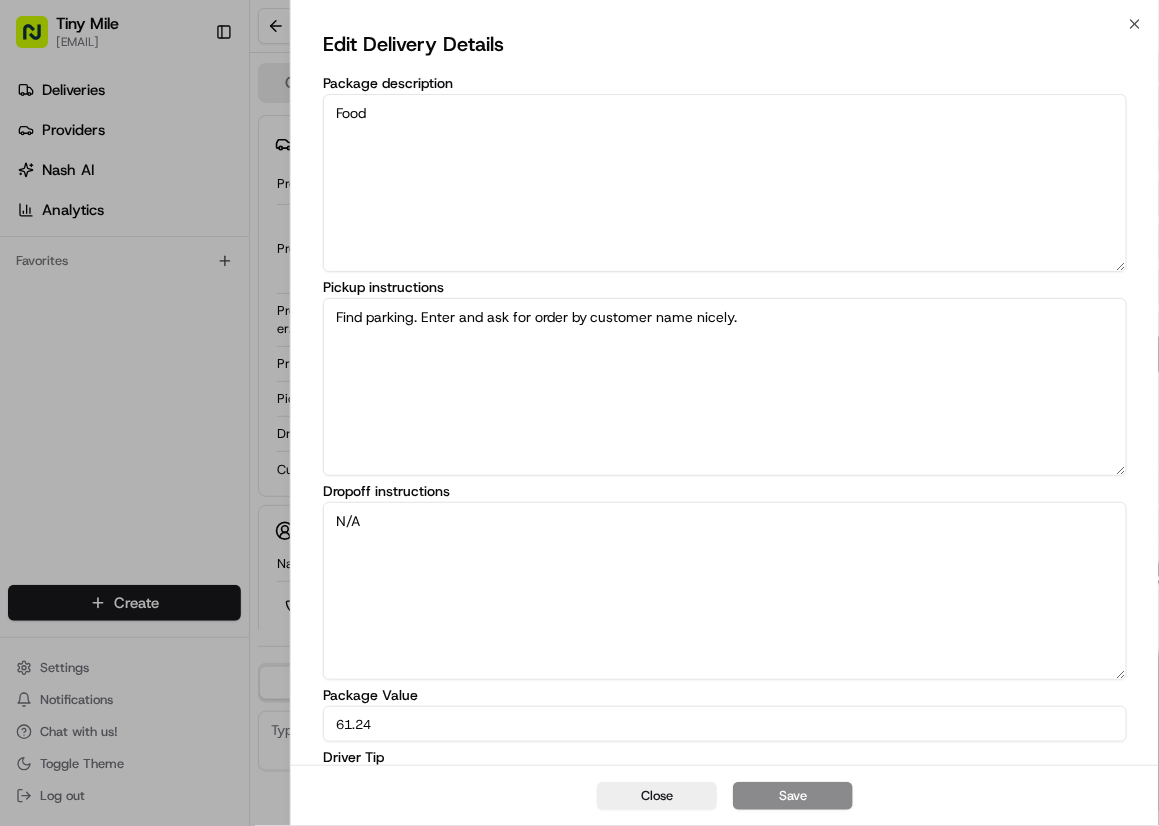 scroll, scrollTop: 0, scrollLeft: 0, axis: both 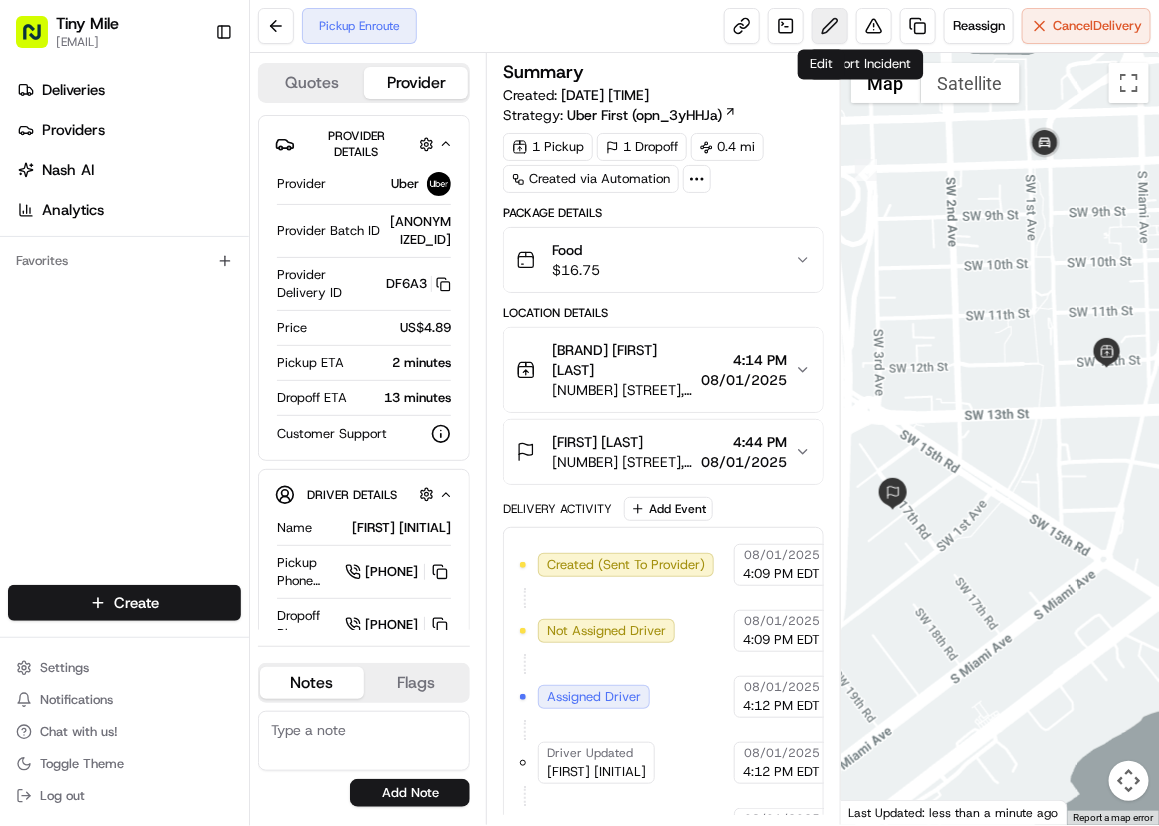 click at bounding box center [830, 26] 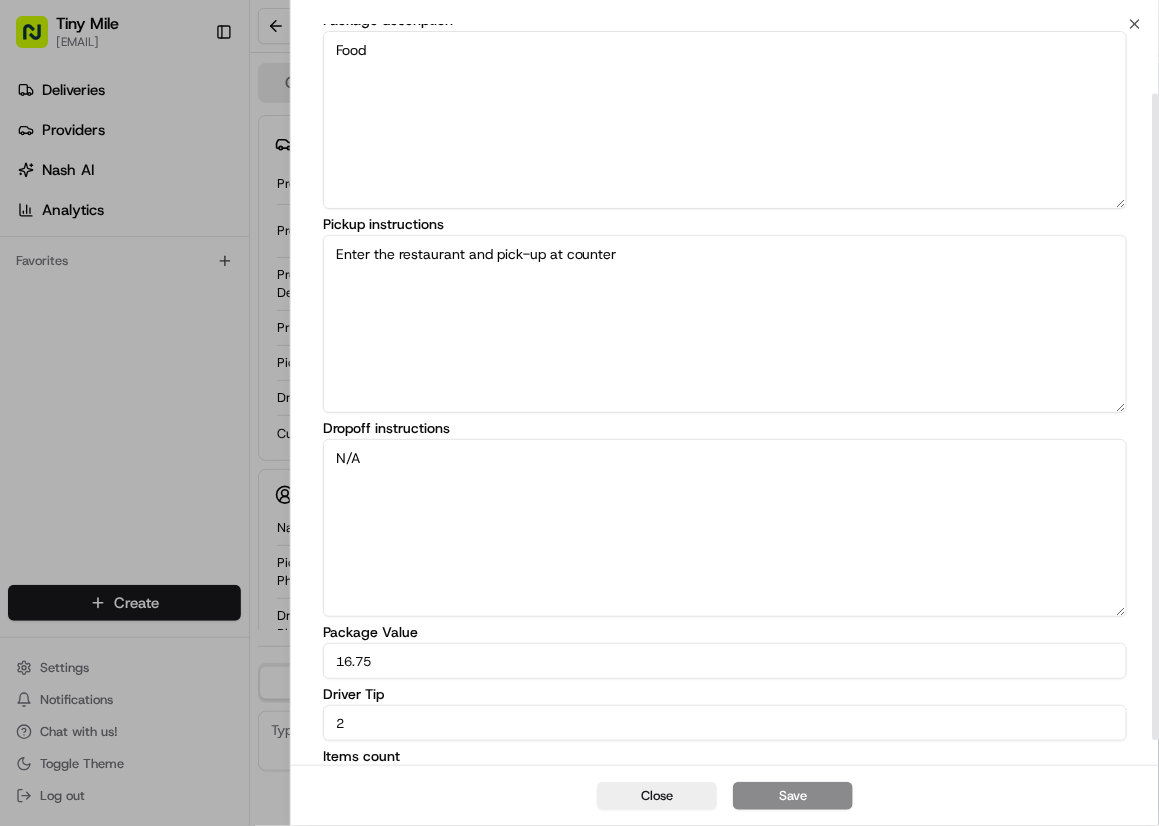 scroll, scrollTop: 108, scrollLeft: 0, axis: vertical 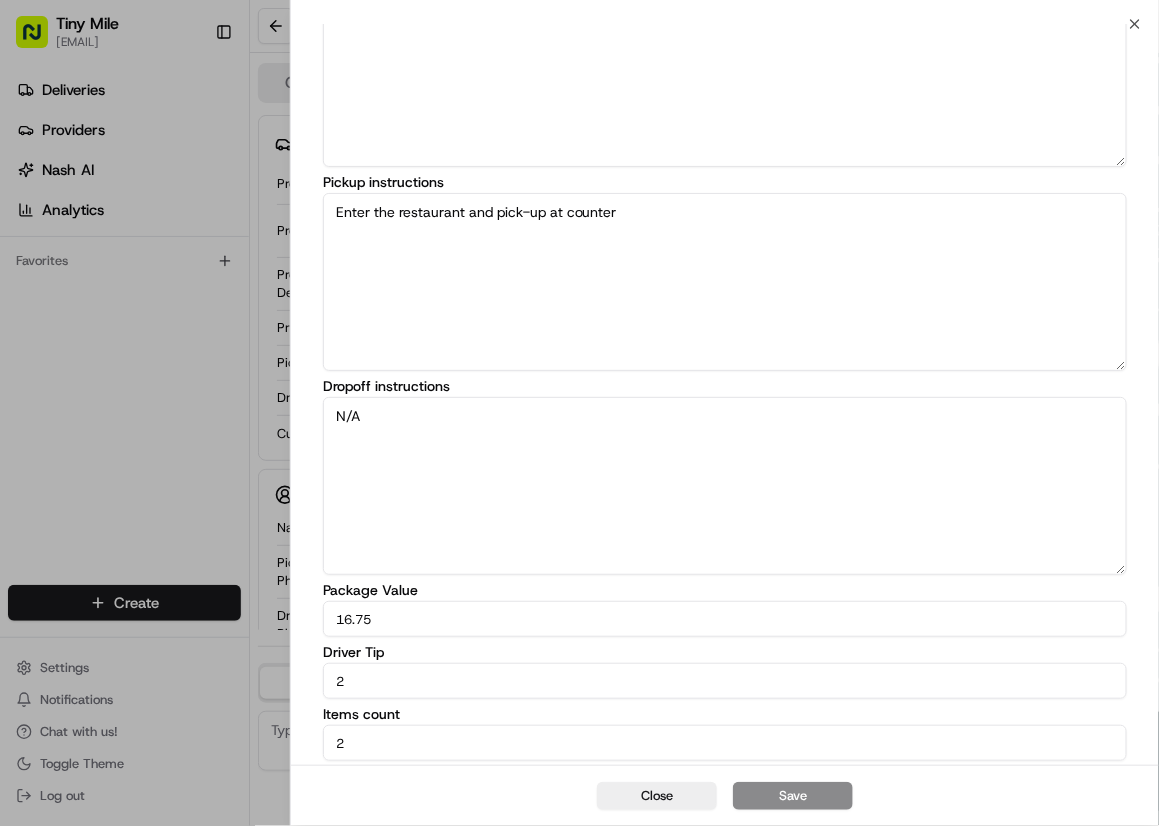 click on "2" at bounding box center [725, 681] 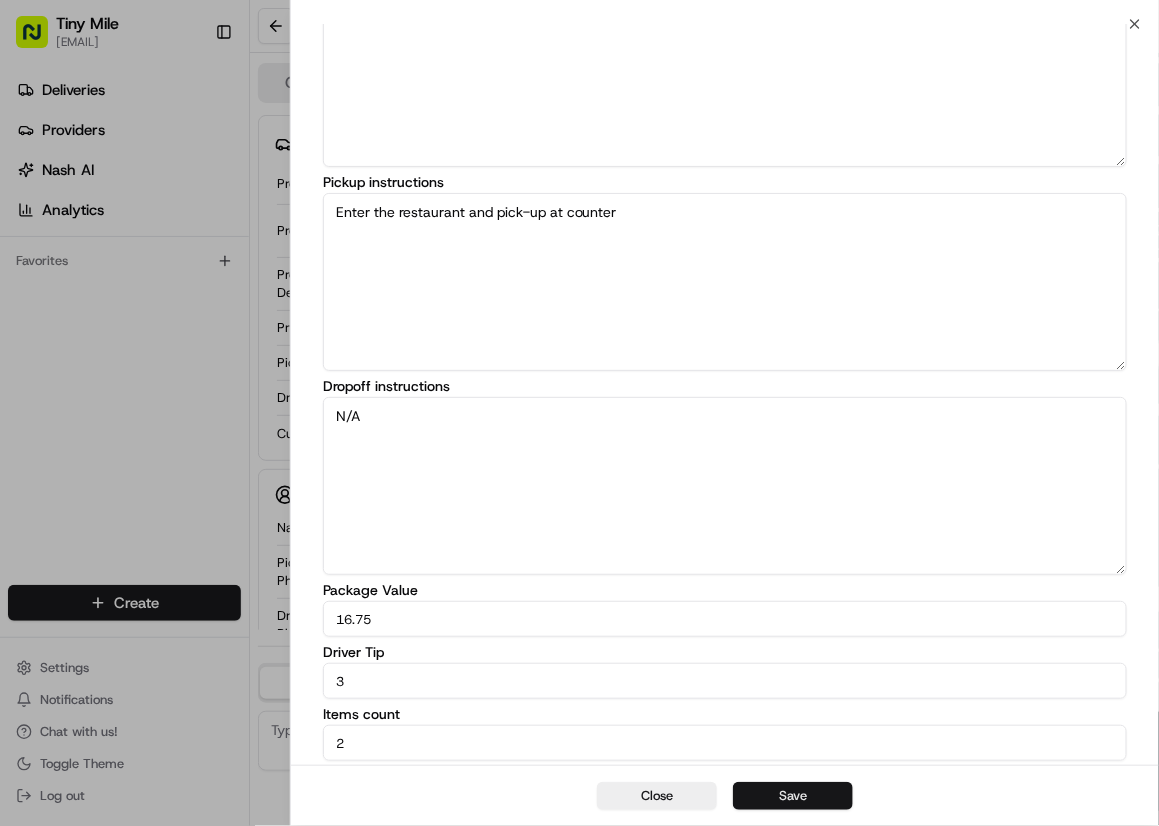 type on "3" 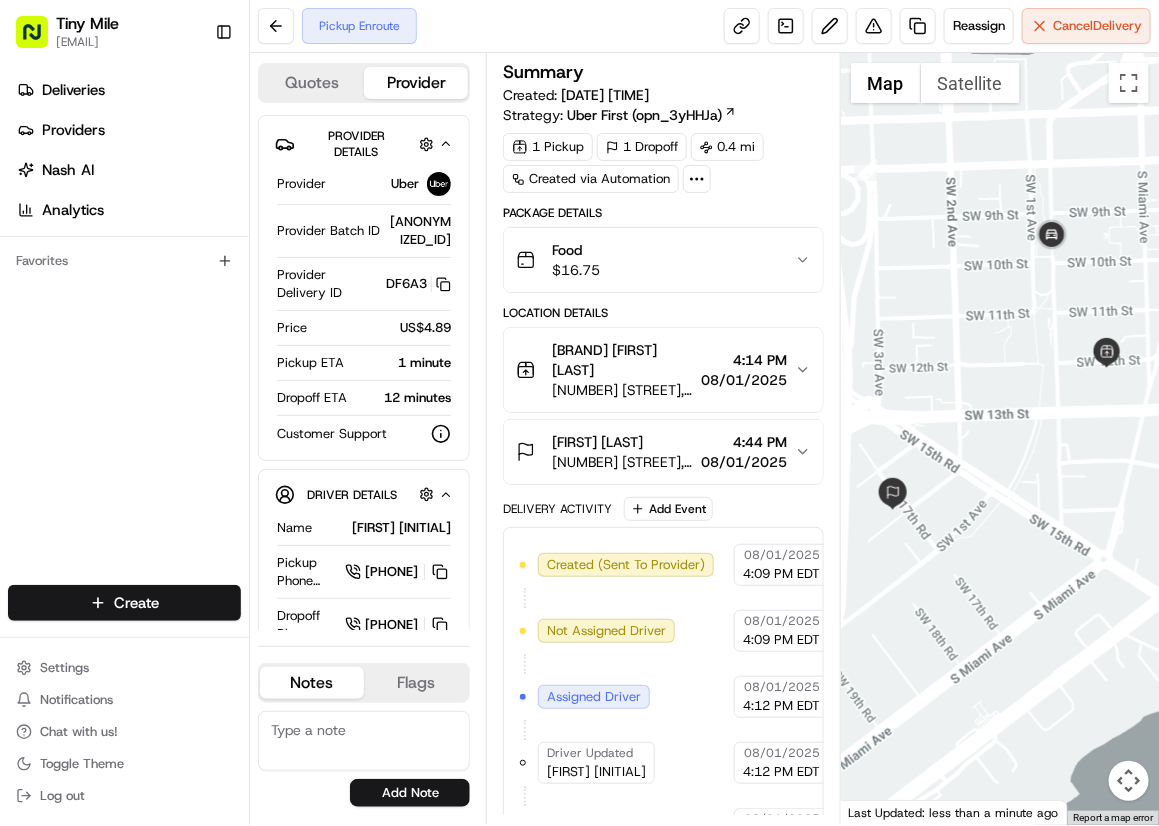 click on "Pickup Enroute Reassign Cancel  Delivery" at bounding box center (704, 26) 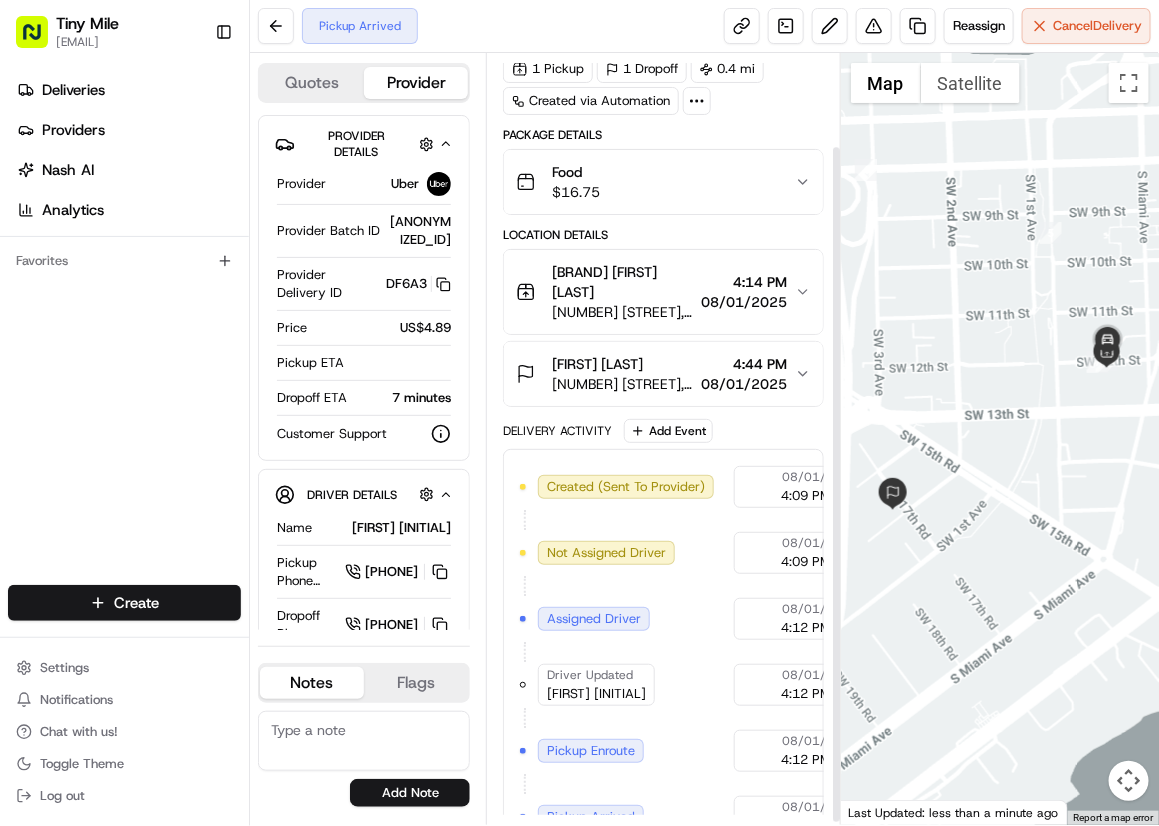 scroll, scrollTop: 108, scrollLeft: 0, axis: vertical 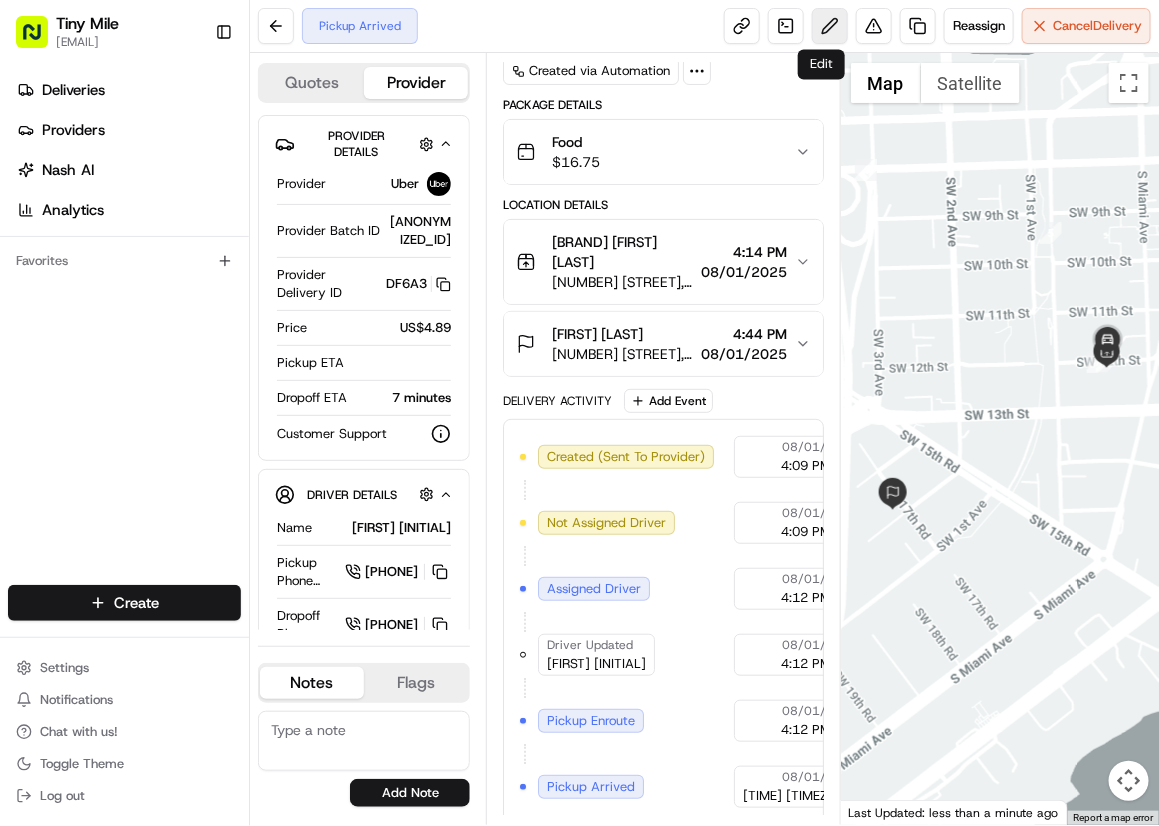 click at bounding box center [830, 26] 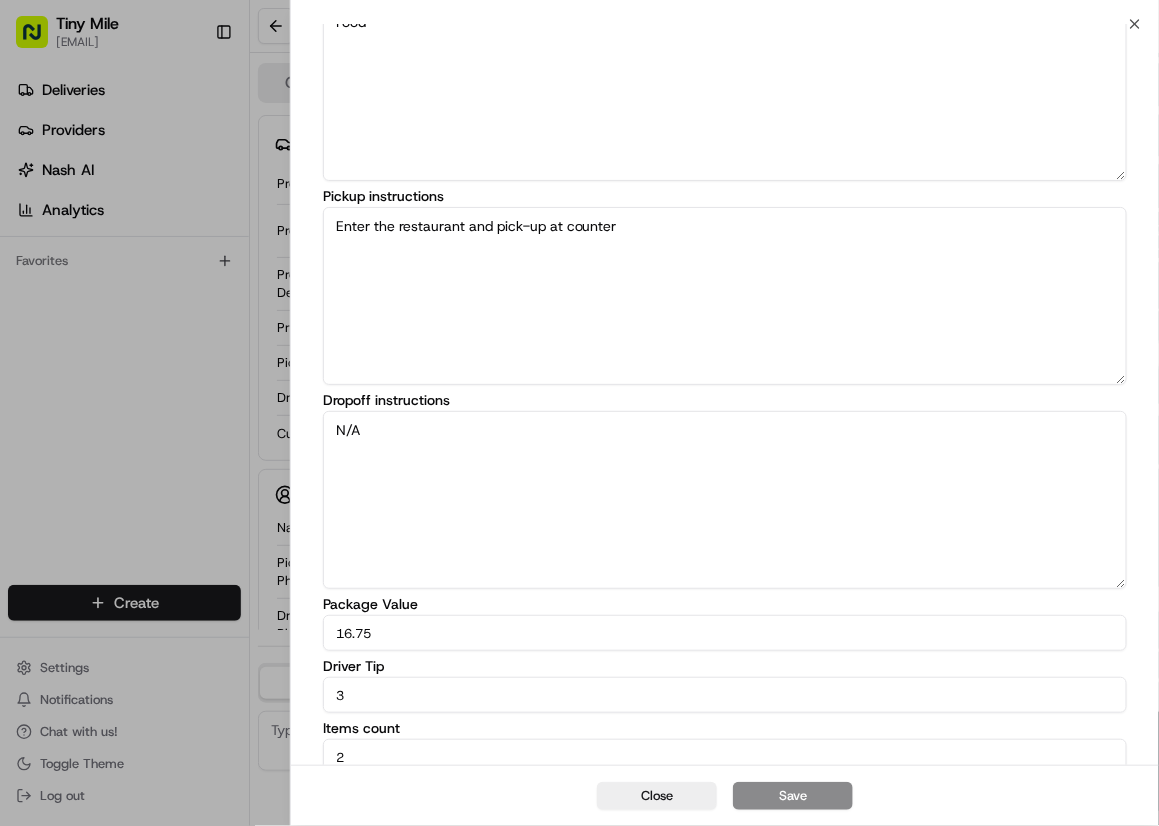 scroll, scrollTop: 108, scrollLeft: 0, axis: vertical 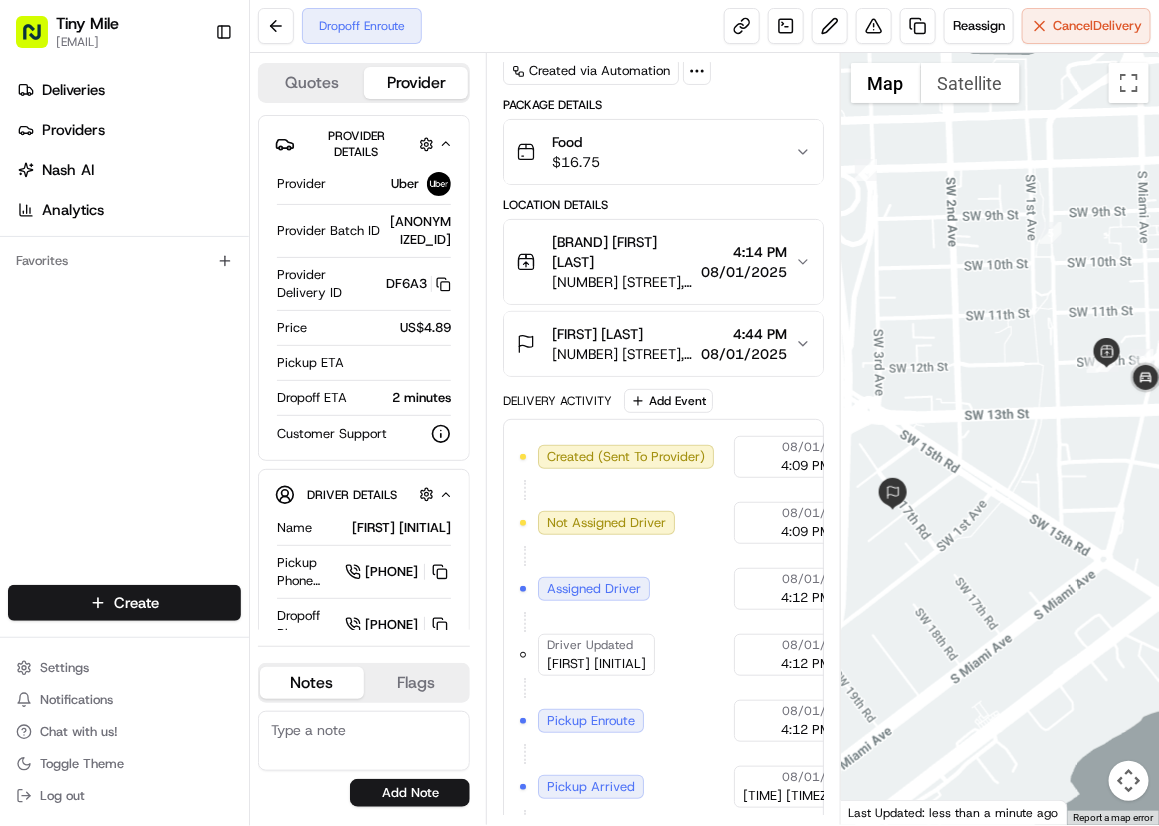 click at bounding box center [1000, 439] 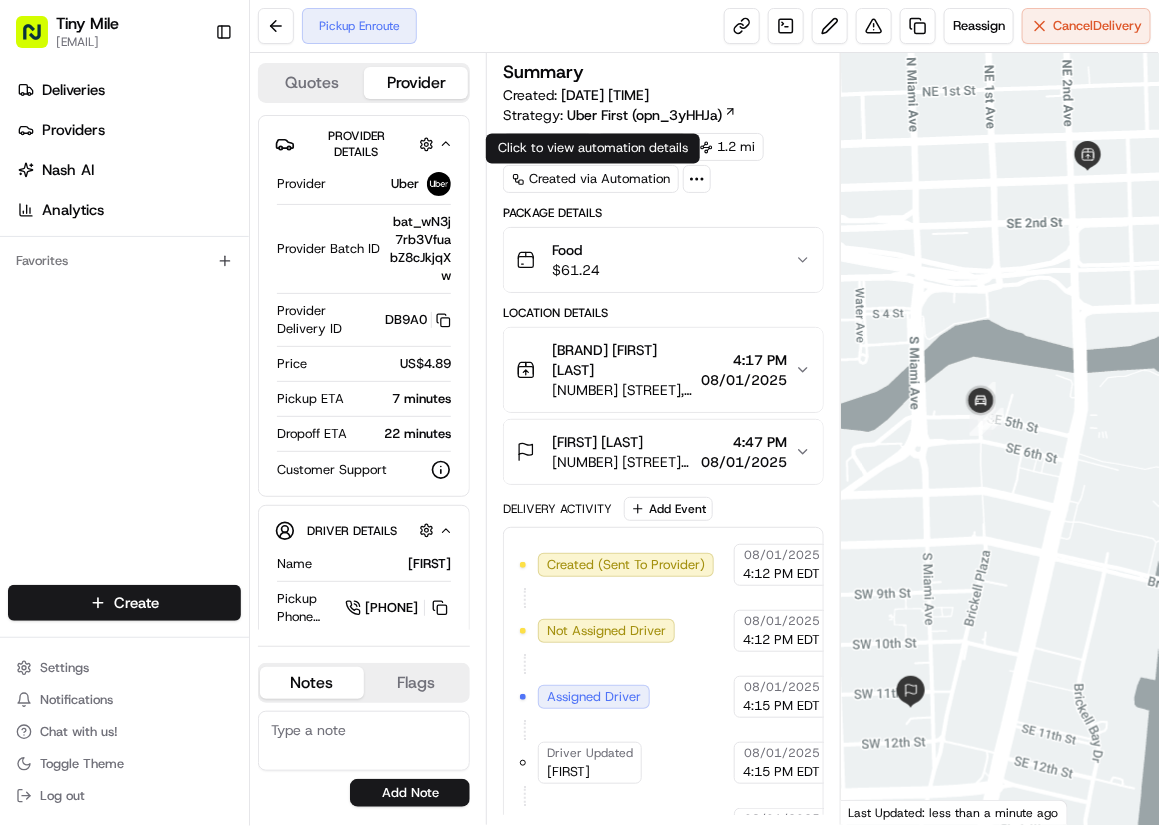 scroll, scrollTop: 0, scrollLeft: 0, axis: both 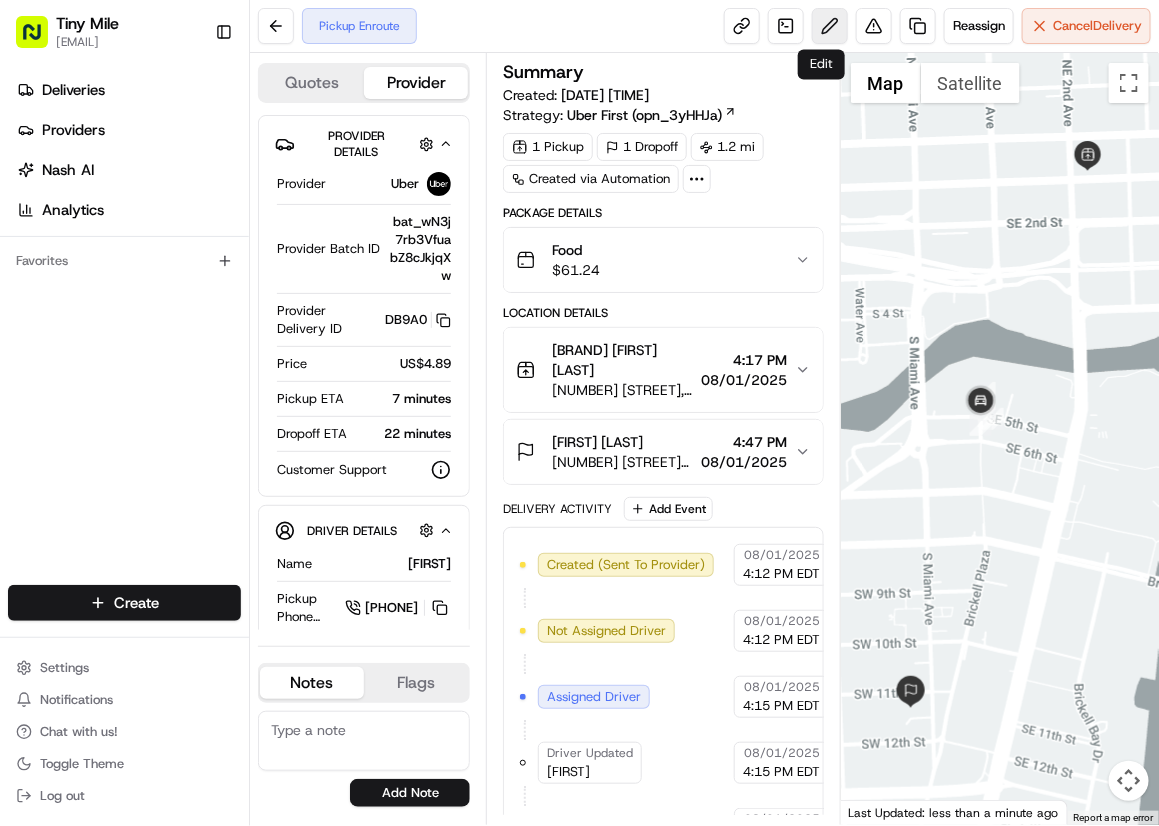 click at bounding box center (830, 26) 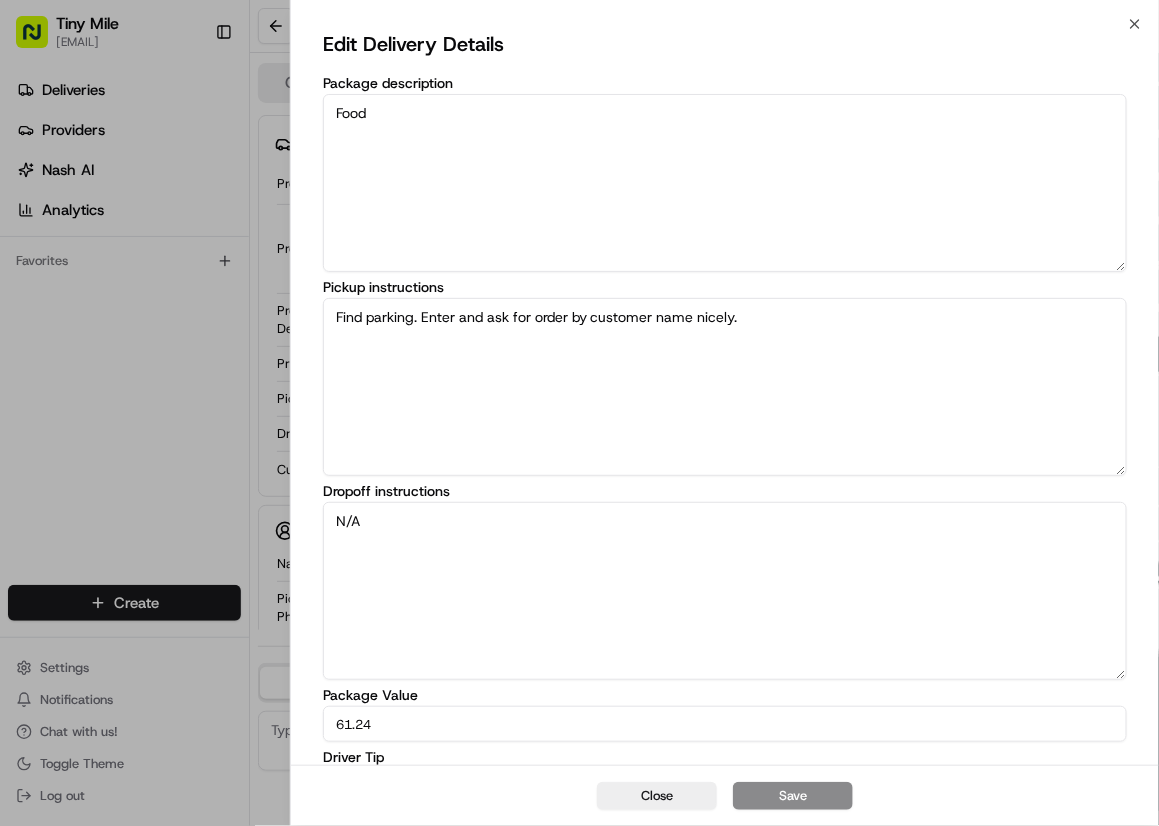 scroll, scrollTop: 108, scrollLeft: 0, axis: vertical 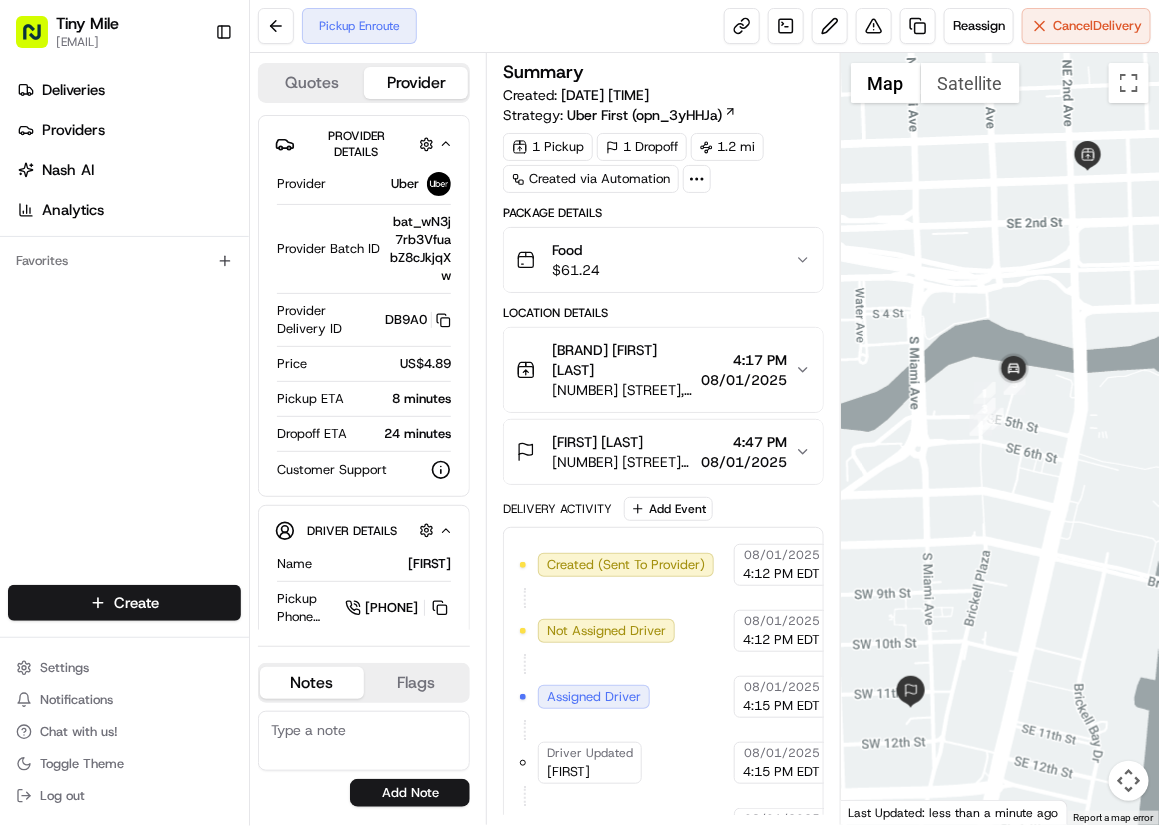 click at bounding box center (1000, 439) 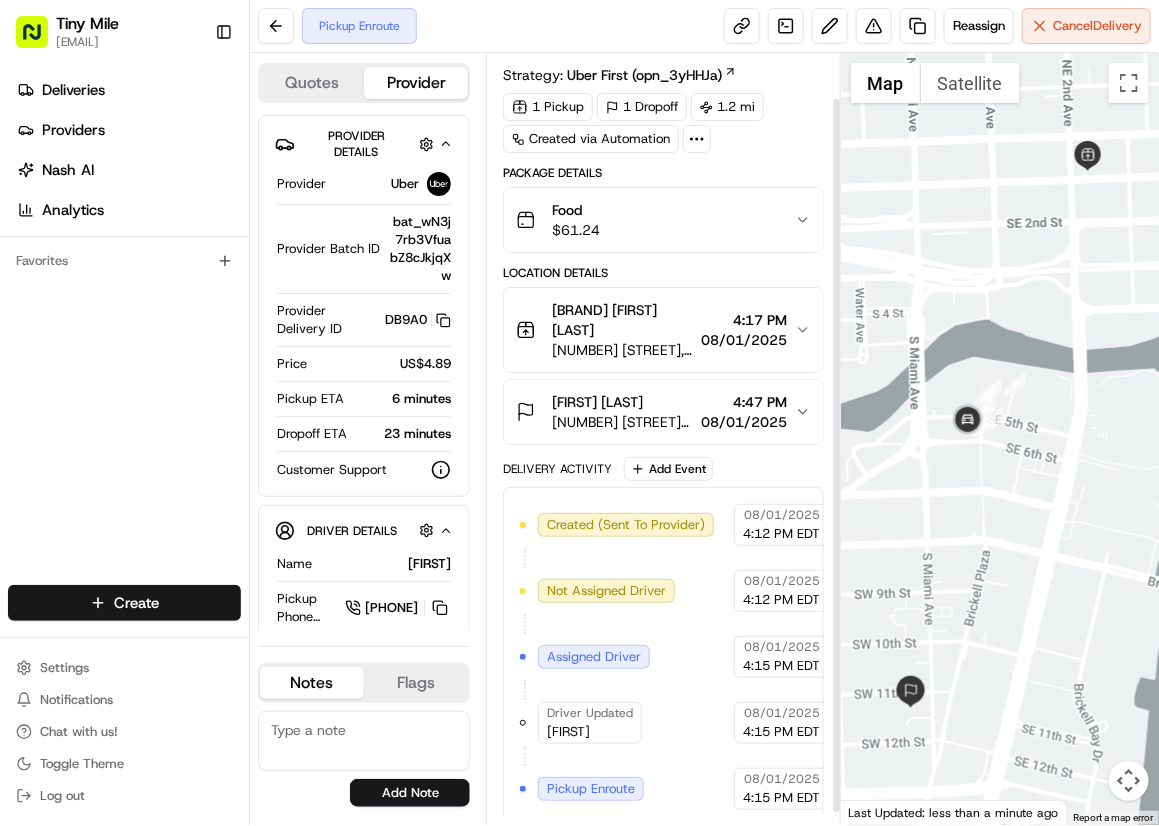 scroll, scrollTop: 61, scrollLeft: 0, axis: vertical 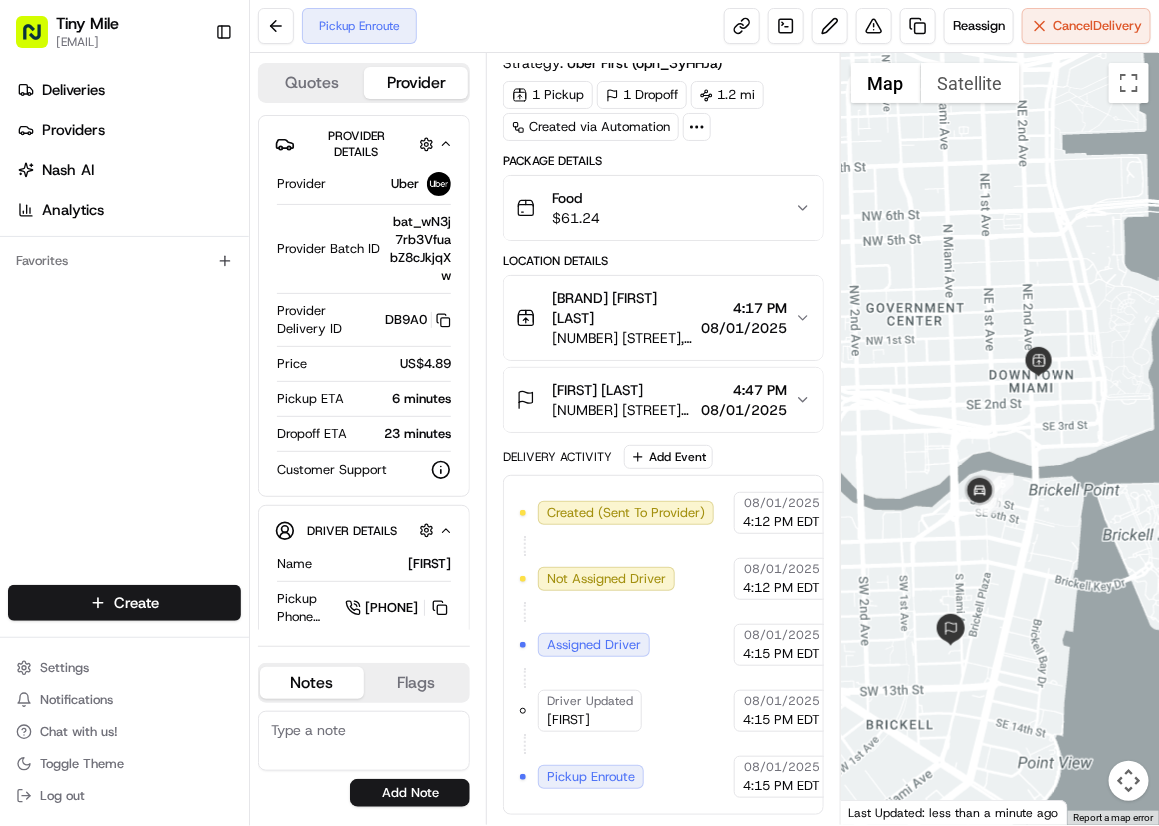 drag, startPoint x: 961, startPoint y: 642, endPoint x: 984, endPoint y: 618, distance: 33.24154 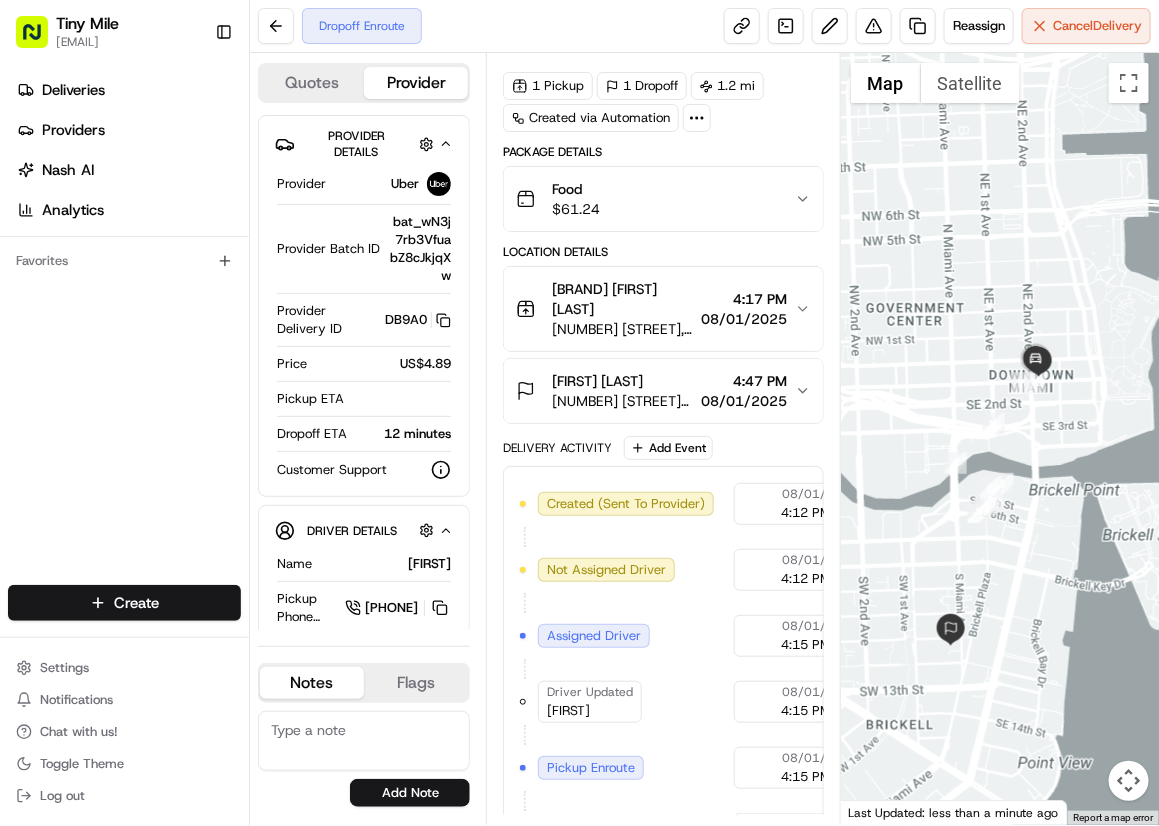 click at bounding box center (1000, 439) 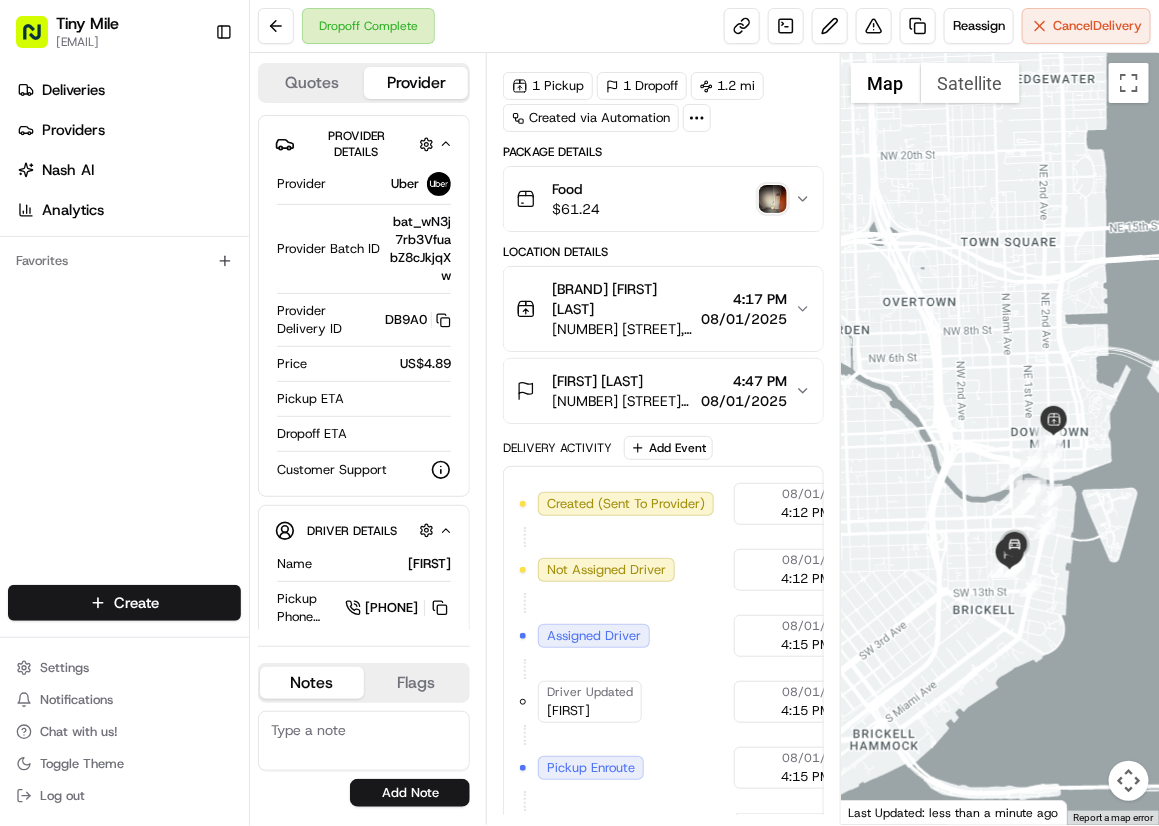 click at bounding box center [1000, 439] 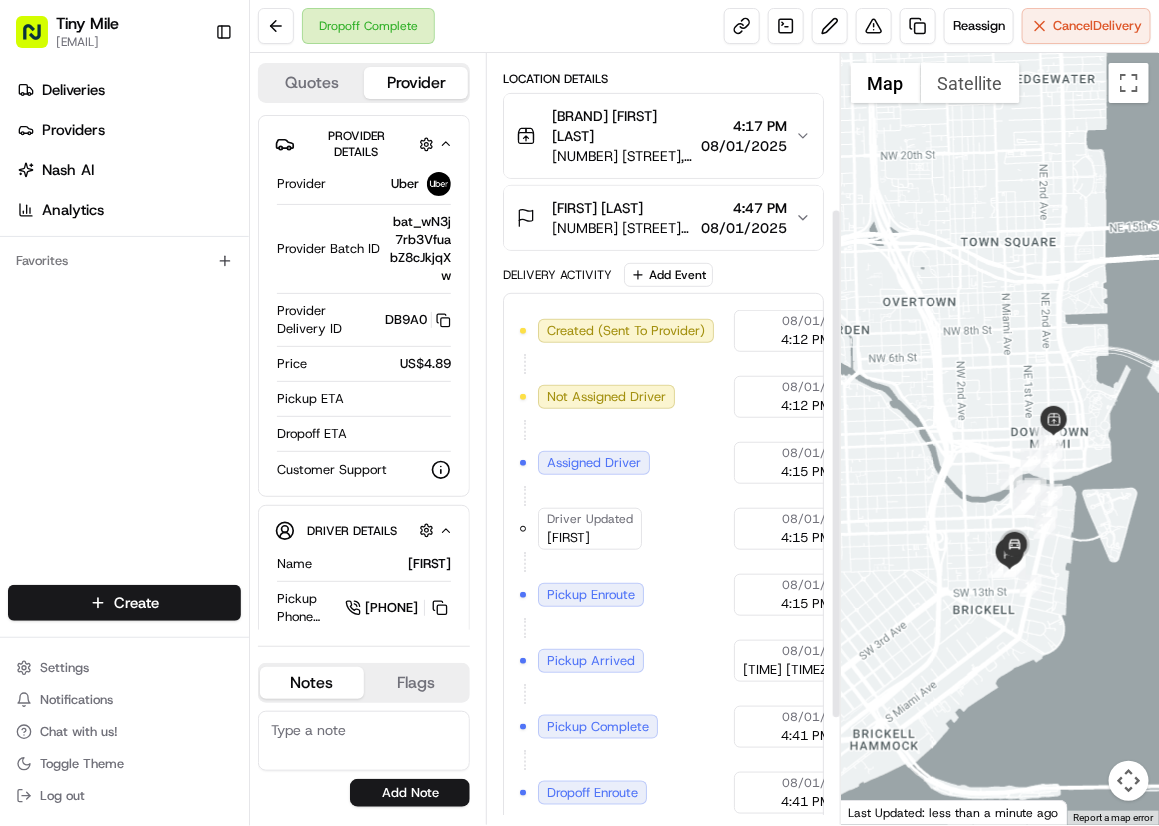 scroll, scrollTop: 0, scrollLeft: 0, axis: both 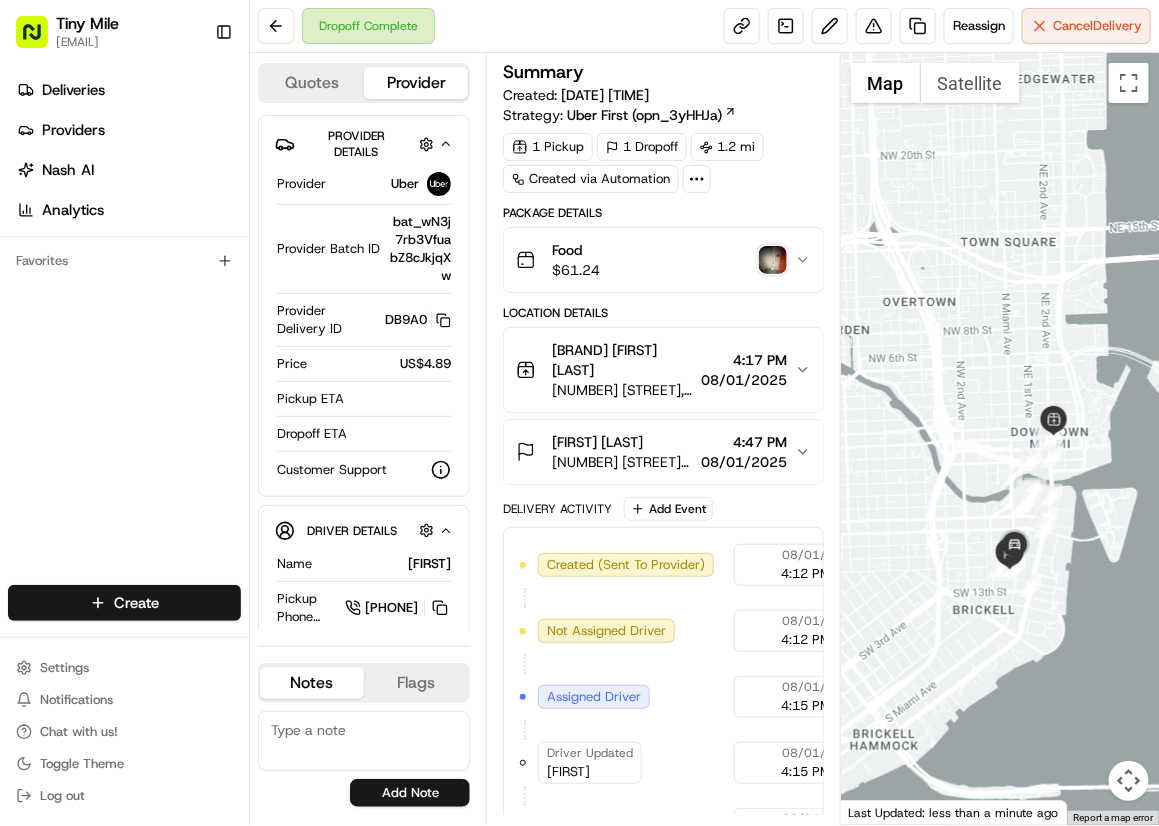 click at bounding box center [773, 260] 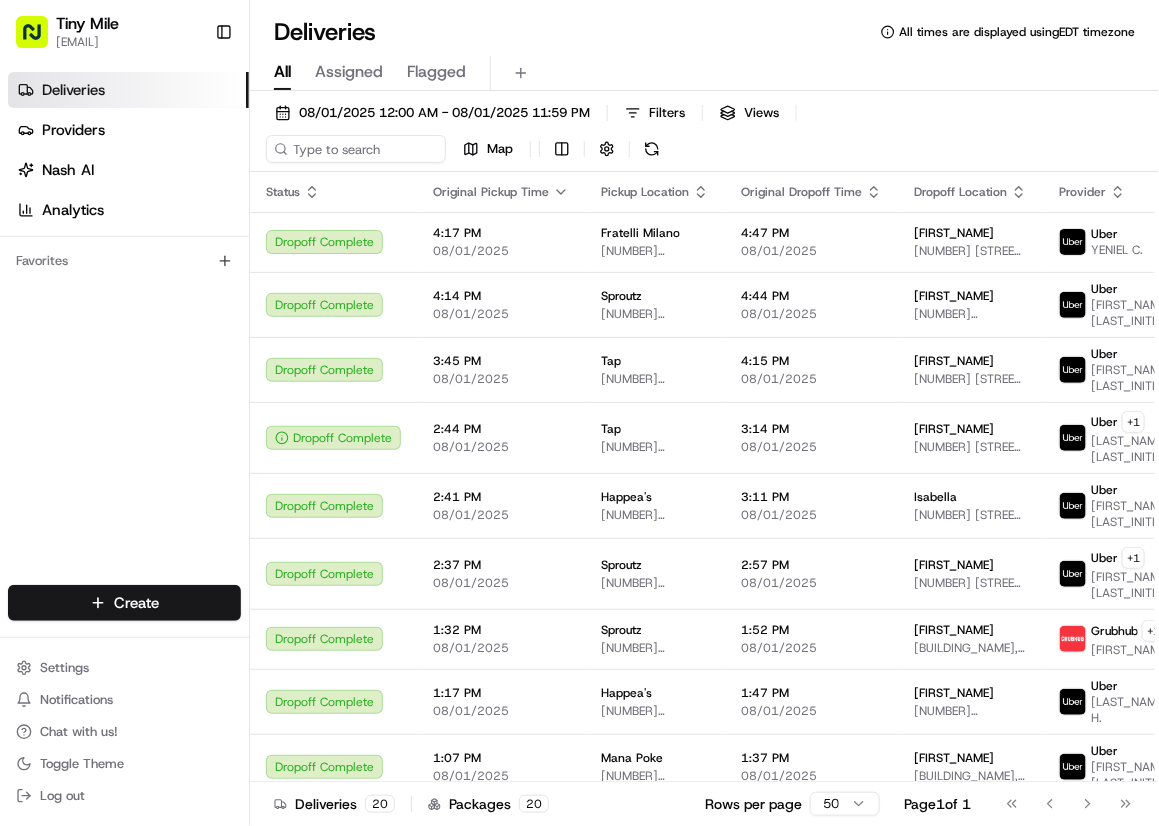 scroll, scrollTop: 0, scrollLeft: 0, axis: both 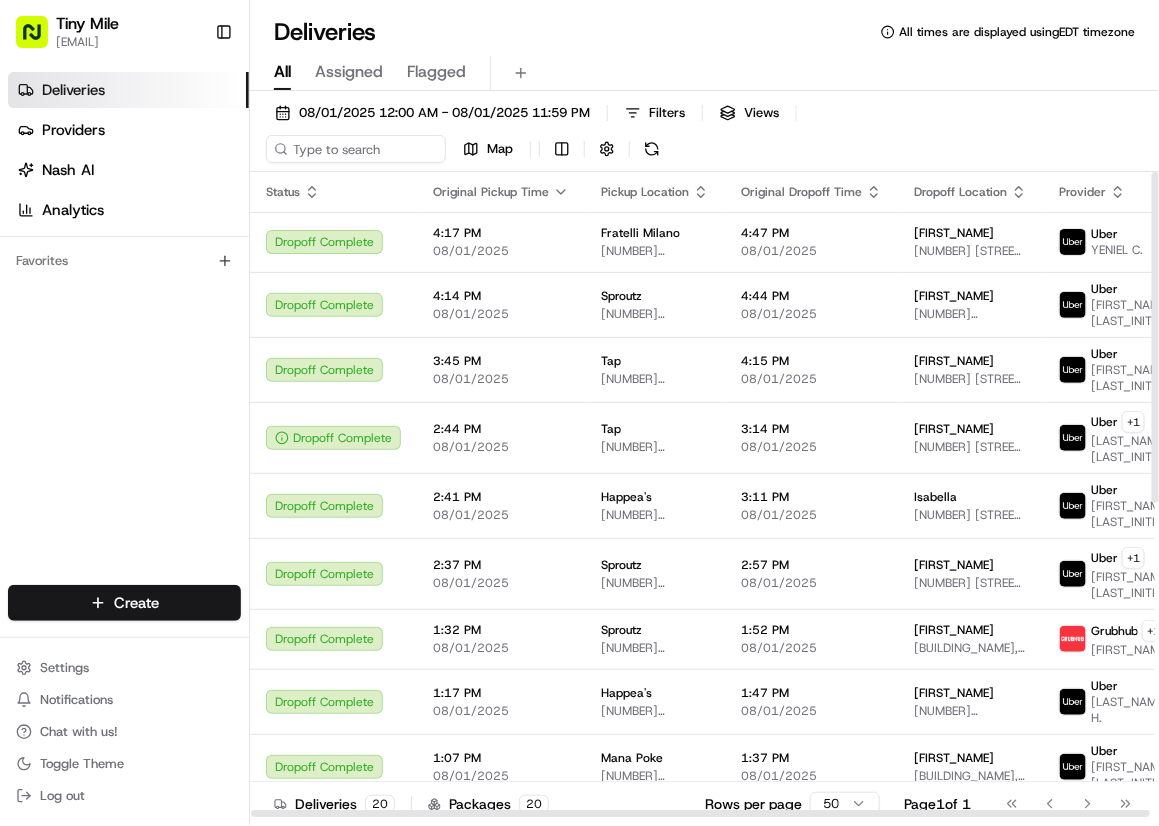 click on "Deliveries All times are displayed using  EDT   timezone" at bounding box center [704, 32] 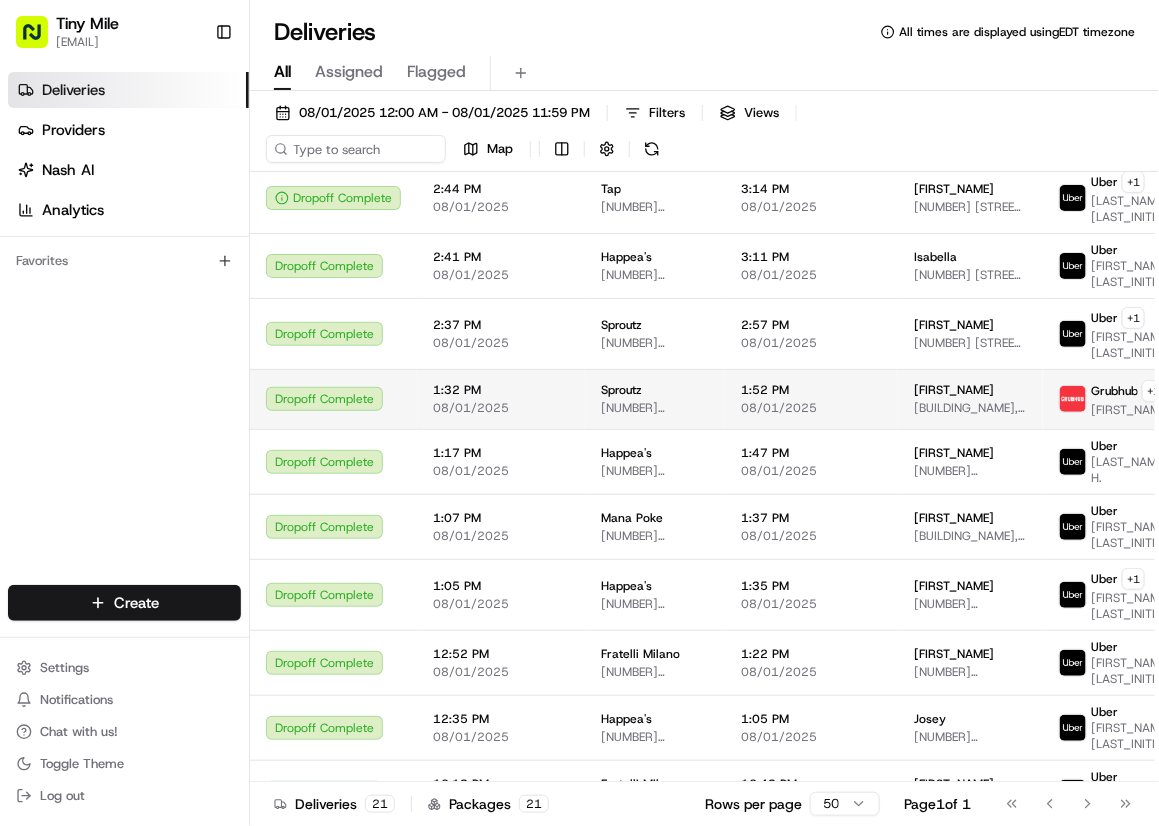 scroll, scrollTop: 294, scrollLeft: 0, axis: vertical 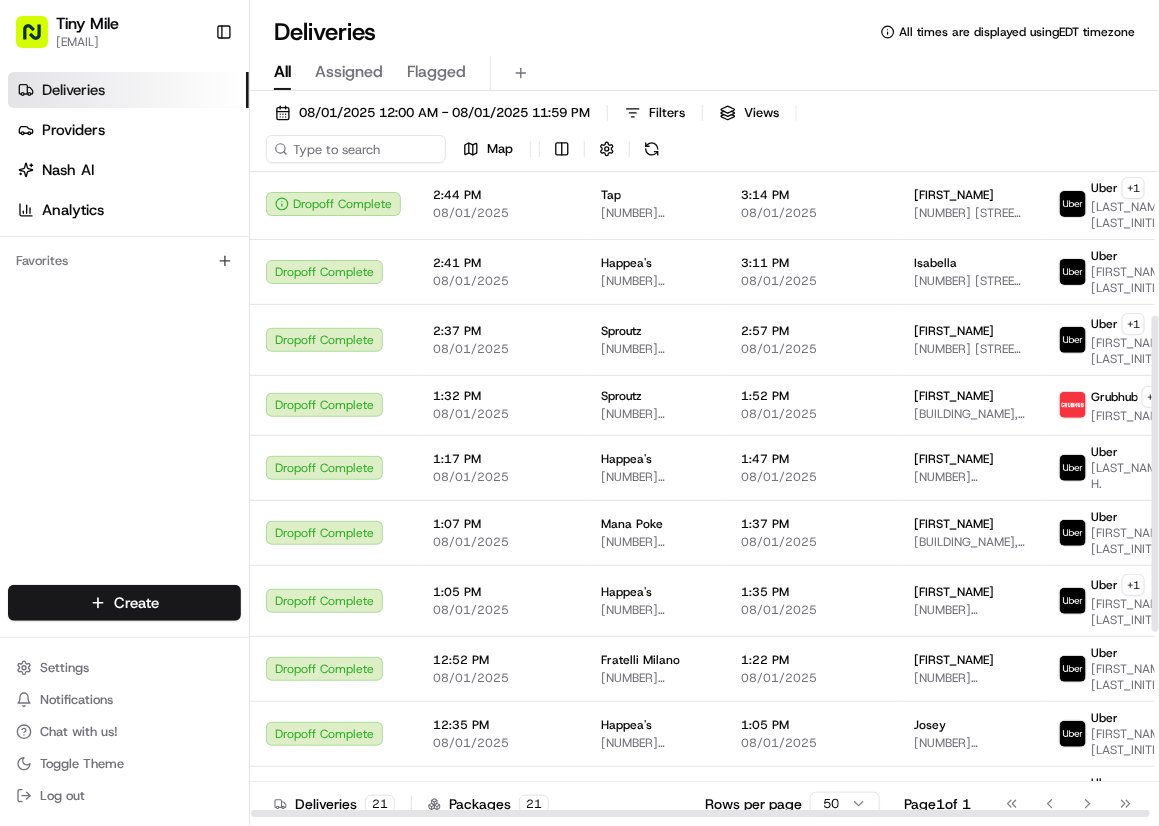 click on "All Assigned Flagged" at bounding box center (704, 73) 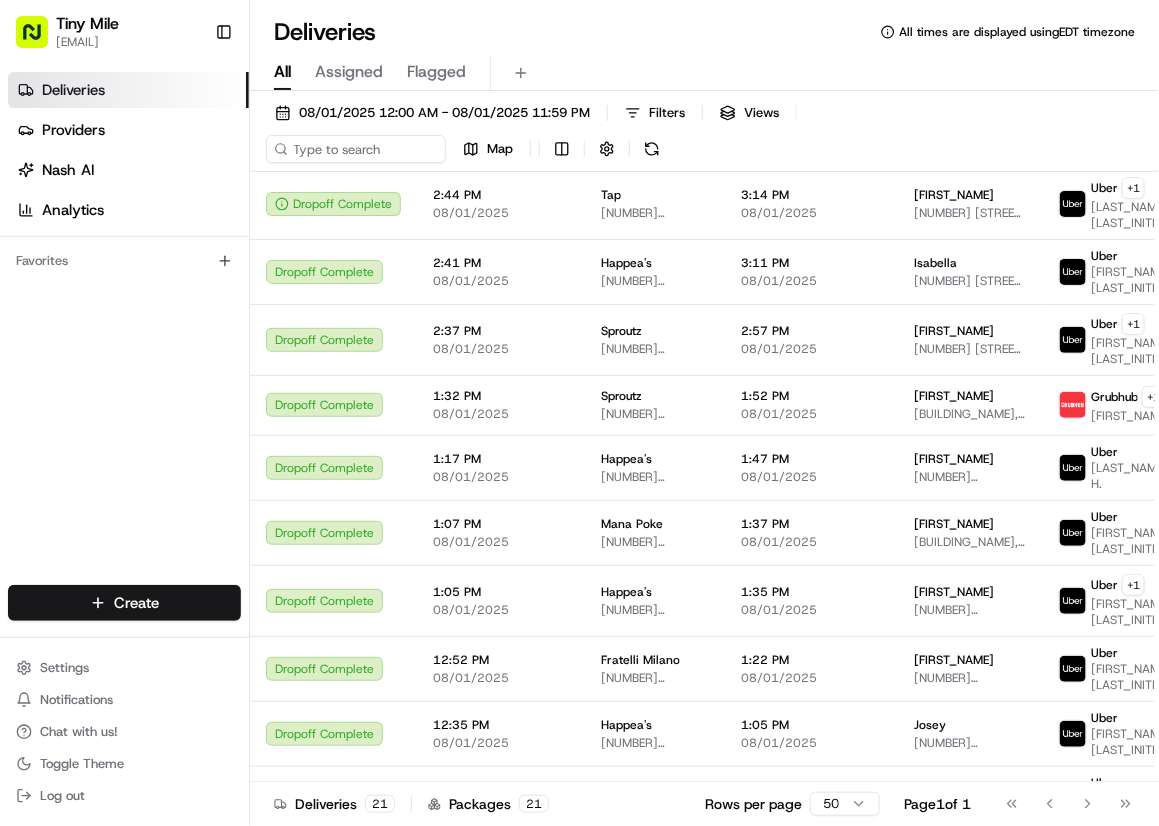 click on "All Assigned Flagged" at bounding box center [704, 73] 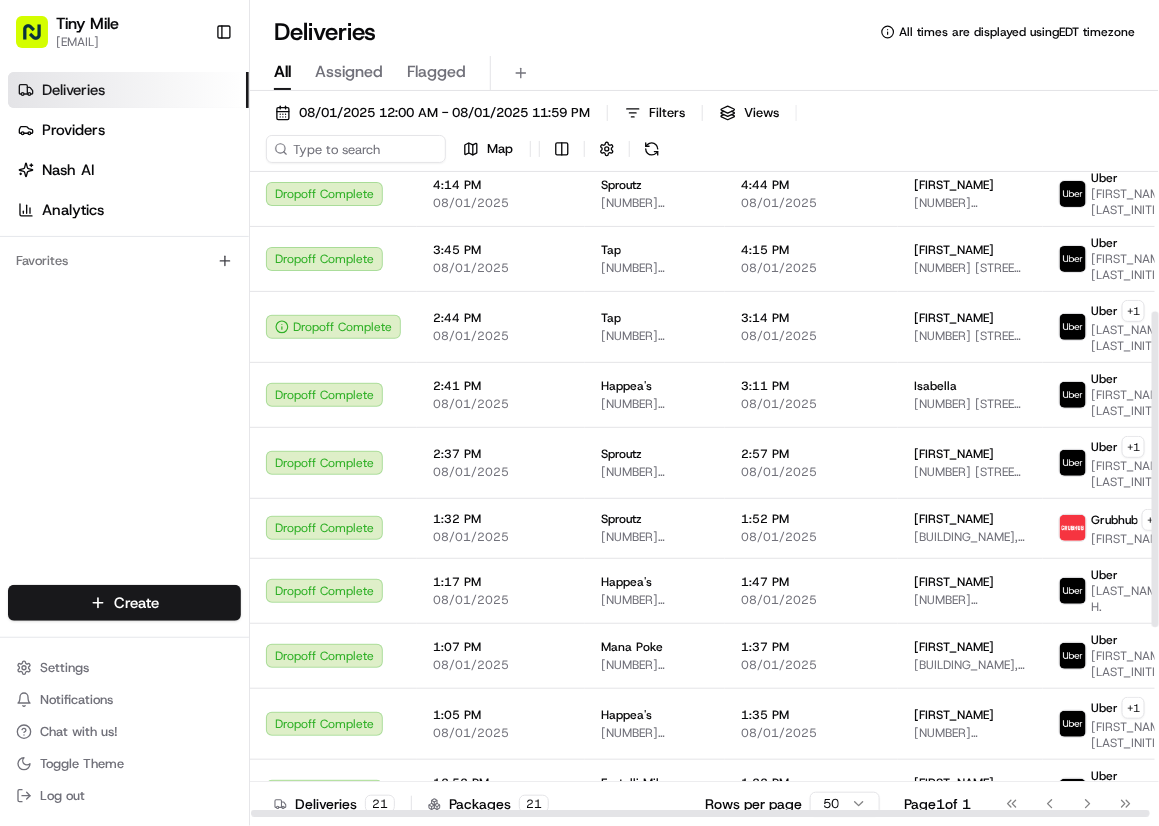 scroll, scrollTop: 0, scrollLeft: 0, axis: both 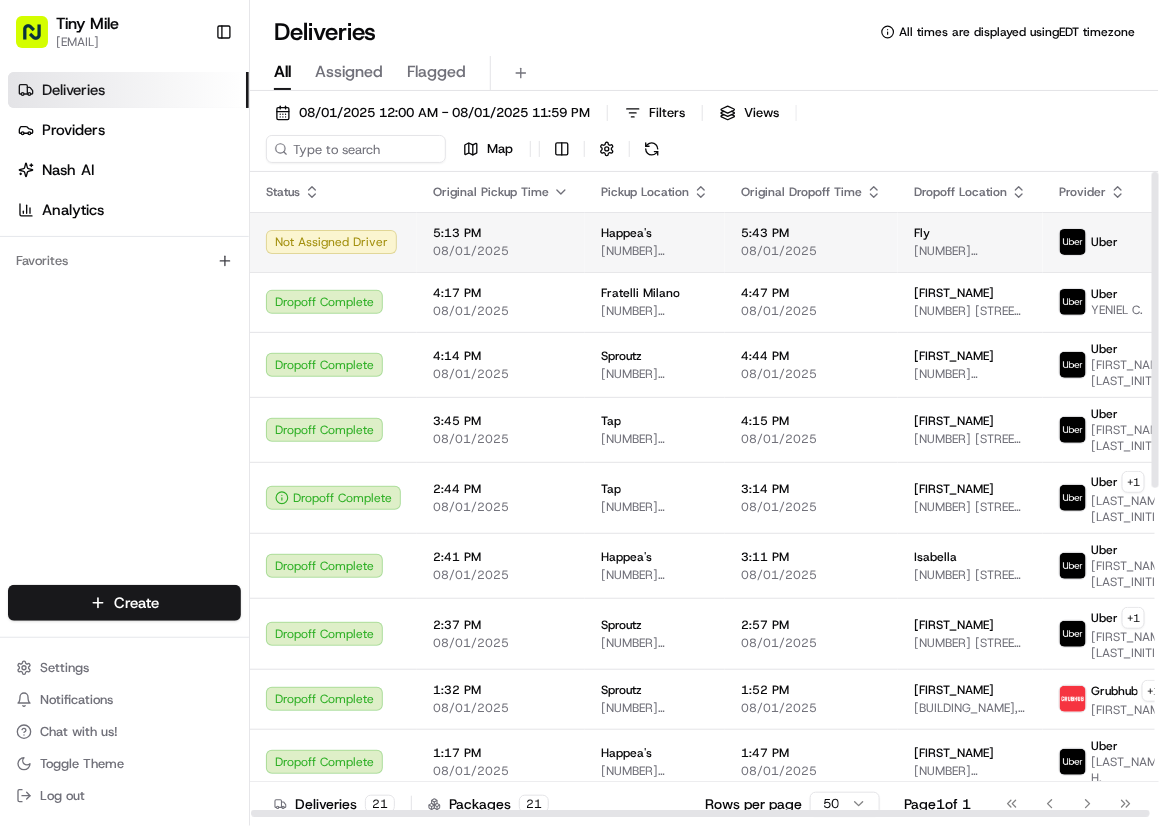 click on "[NUMBER] [STREET], [CITY], [STATE] [POSTAL_CODE], [COUNTRY]" at bounding box center [655, 251] 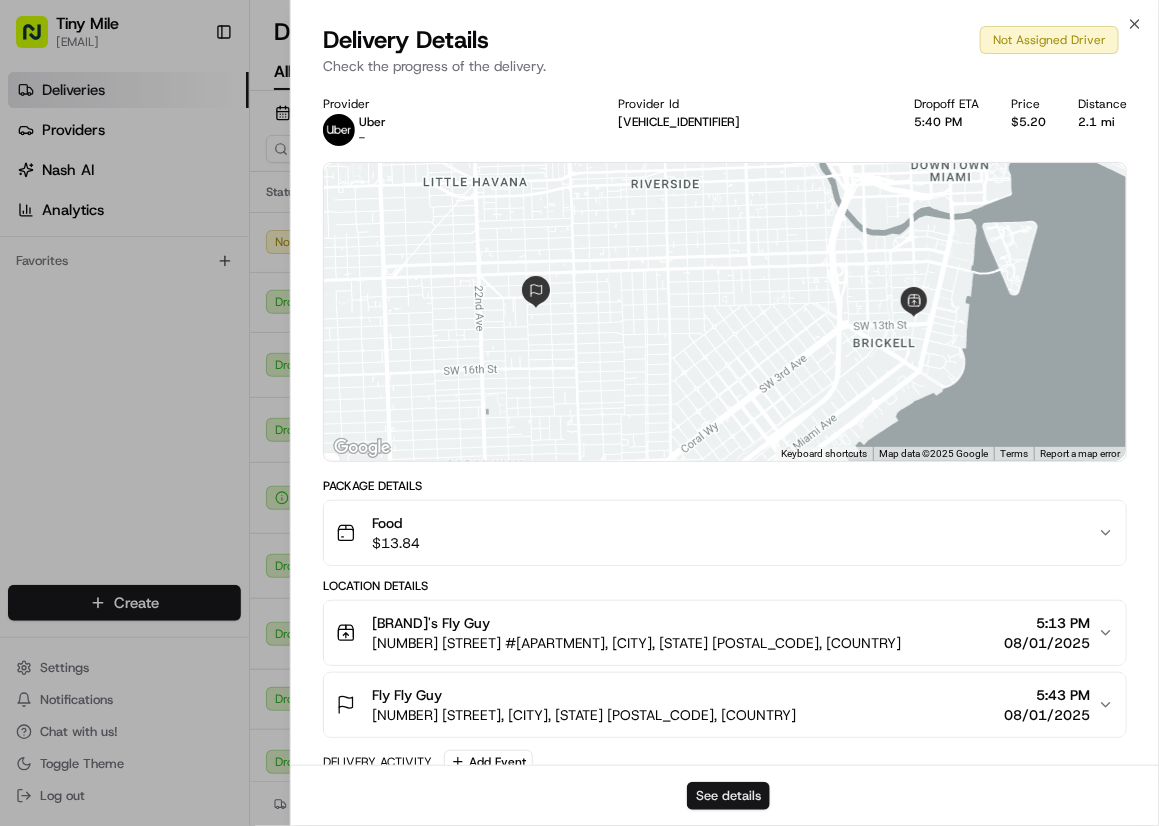 click on "See details" at bounding box center [728, 796] 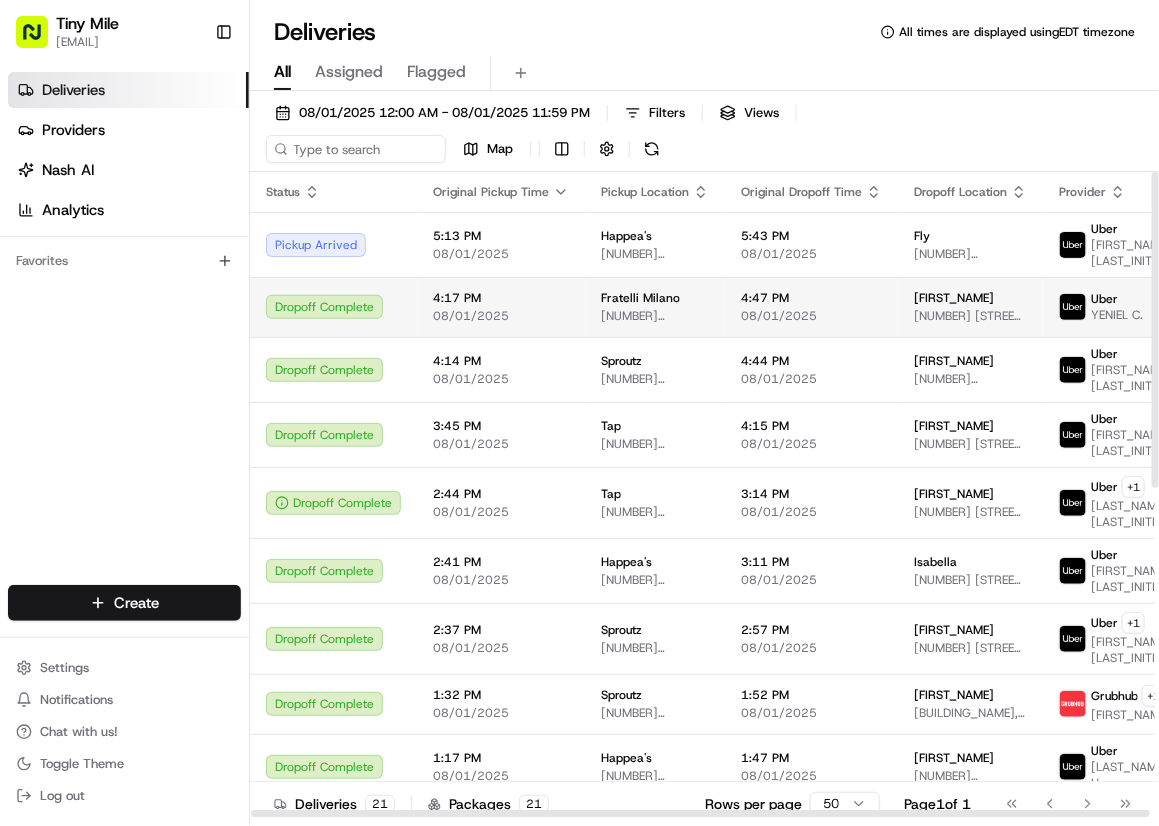 click on "4:47 PM 08/01/2025" at bounding box center [811, 307] 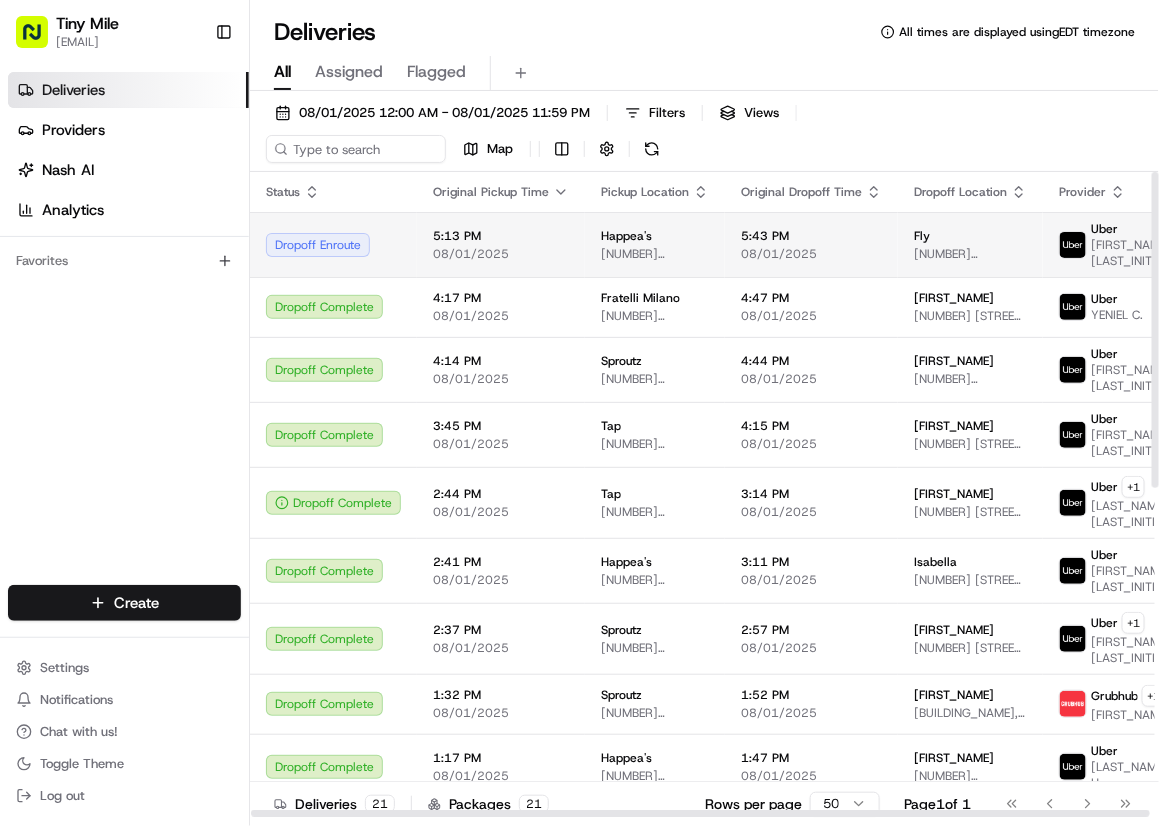 click on "Dropoff Enroute" at bounding box center [333, 244] 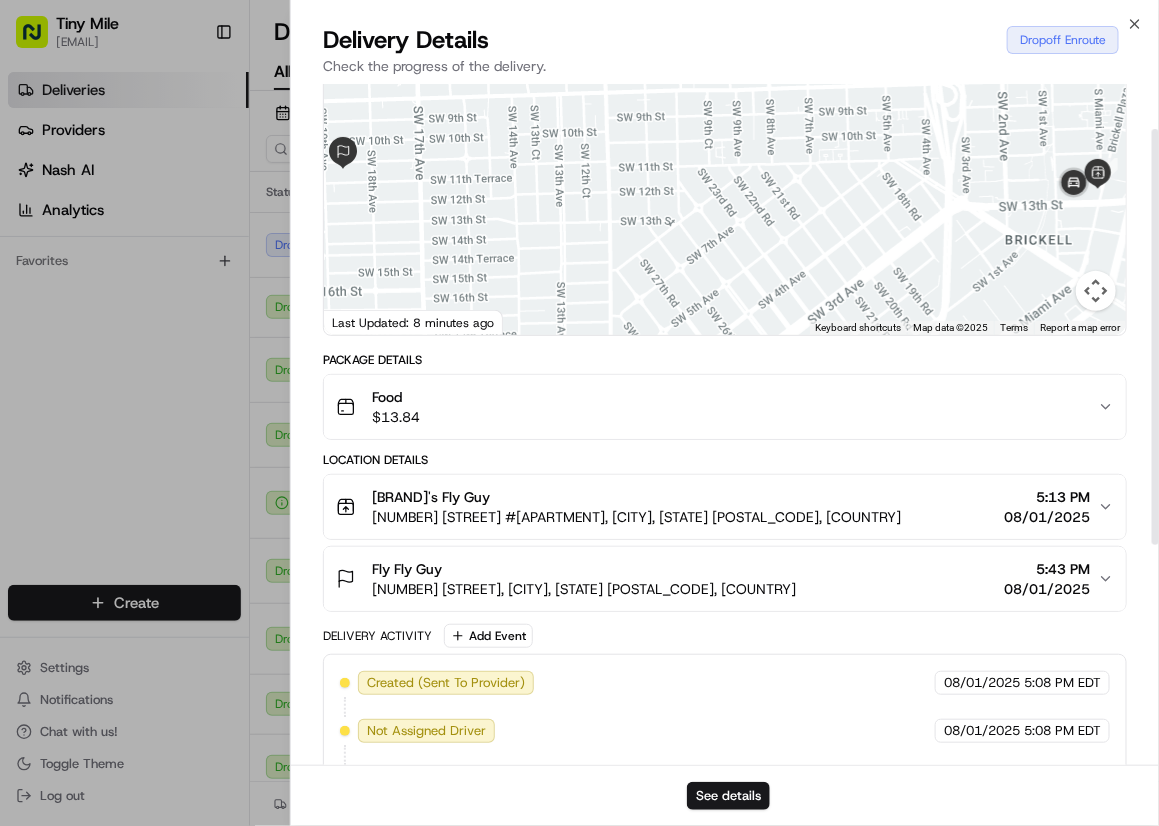 scroll, scrollTop: 0, scrollLeft: 0, axis: both 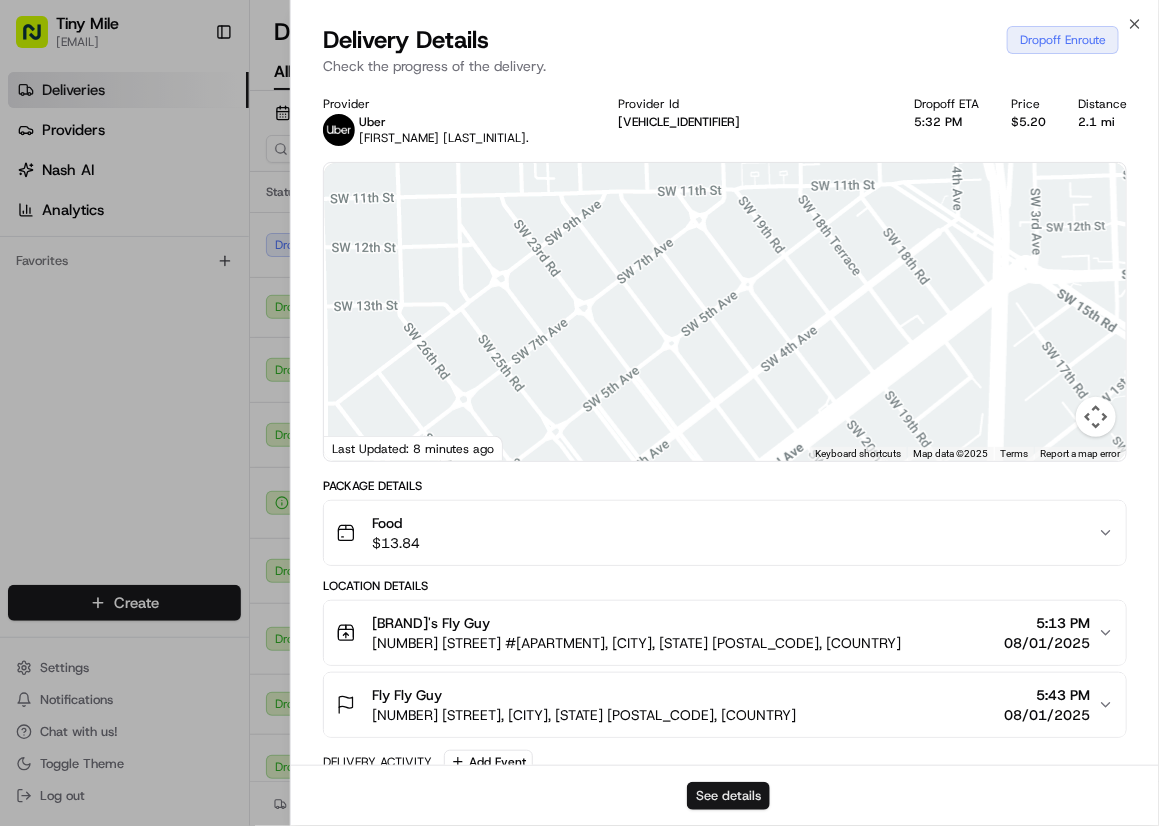 click on "See details" at bounding box center (728, 796) 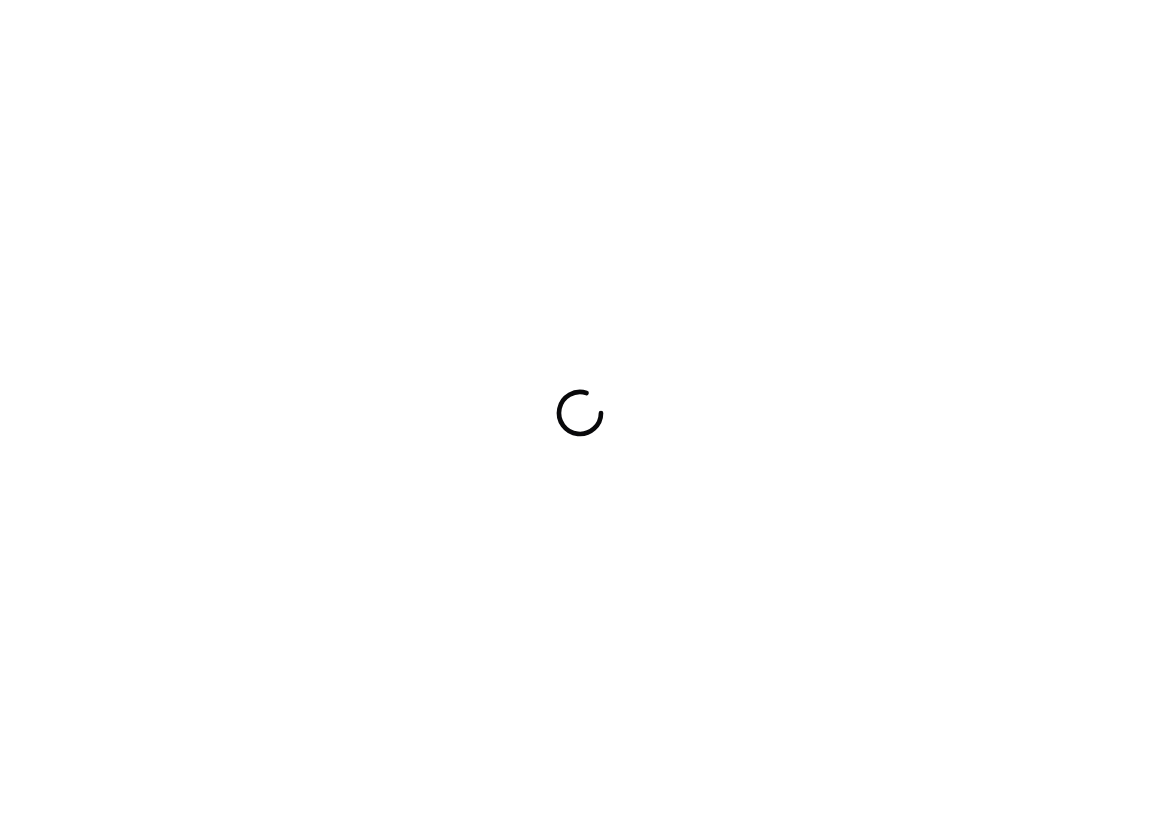 scroll, scrollTop: 0, scrollLeft: 0, axis: both 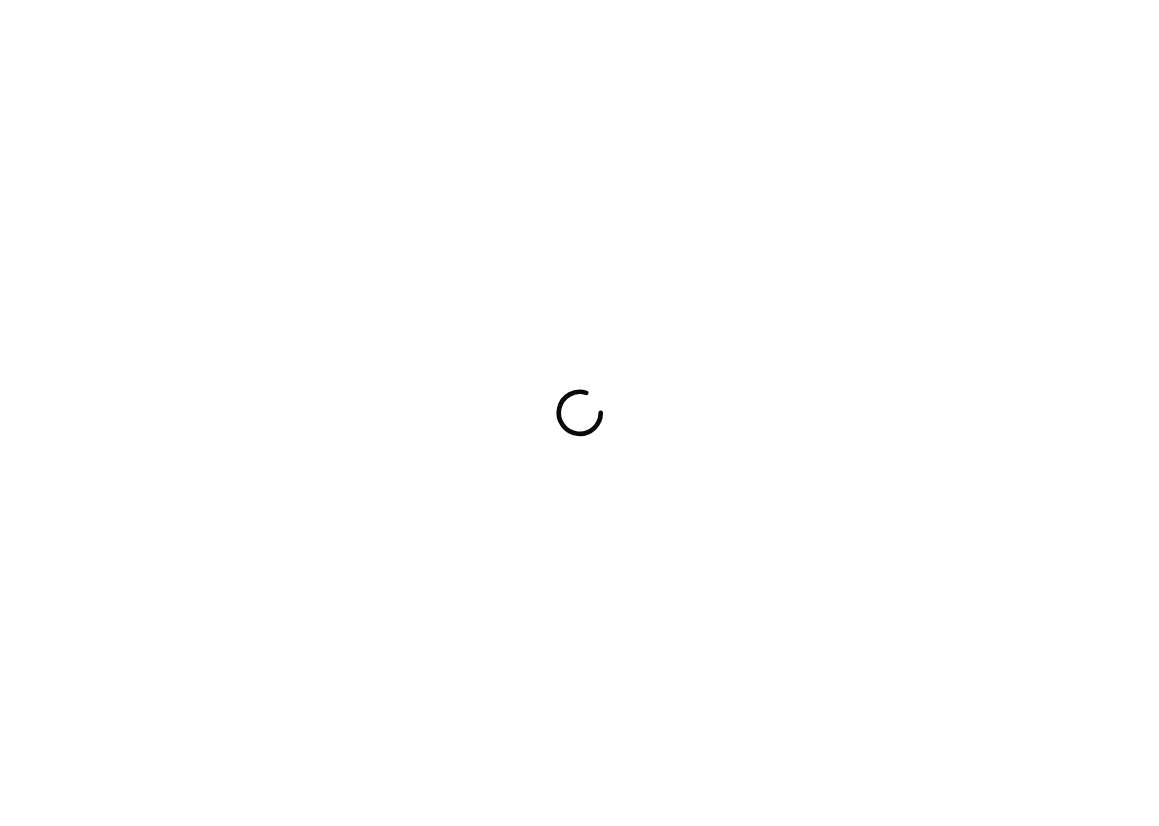 click at bounding box center (579, 413) 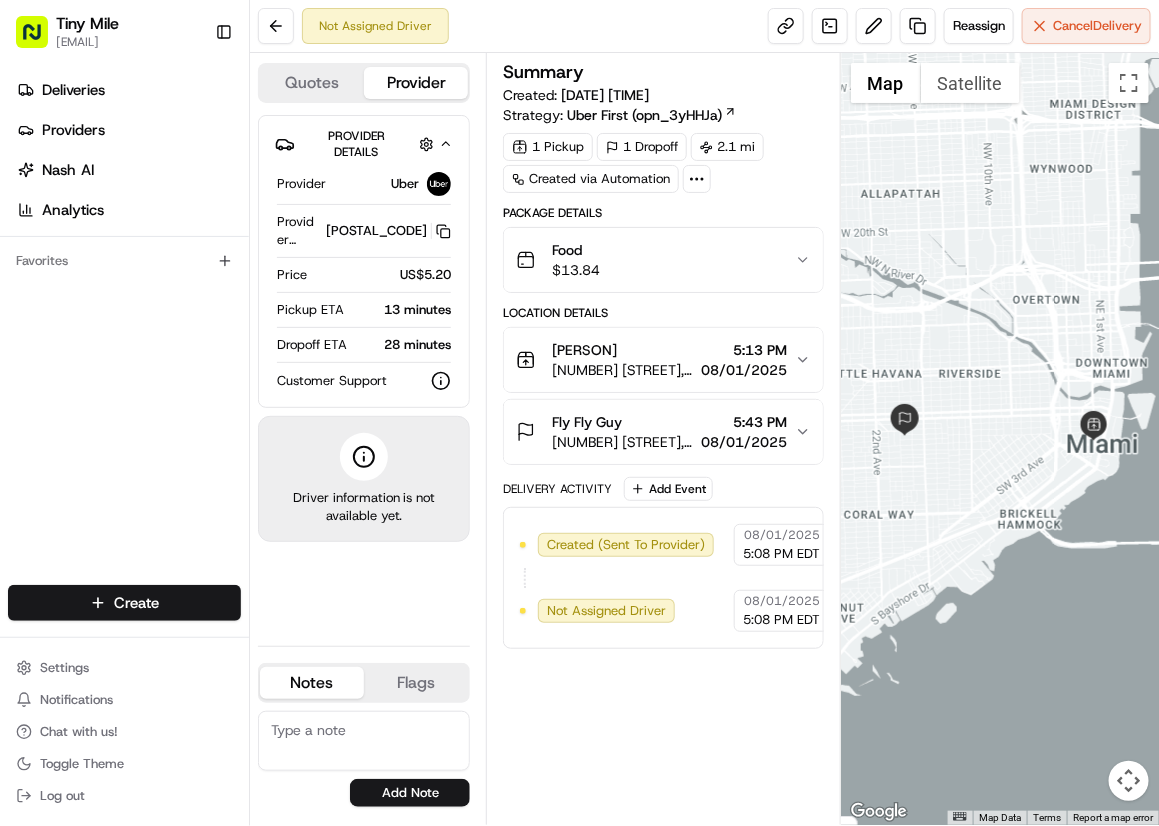scroll, scrollTop: 0, scrollLeft: 0, axis: both 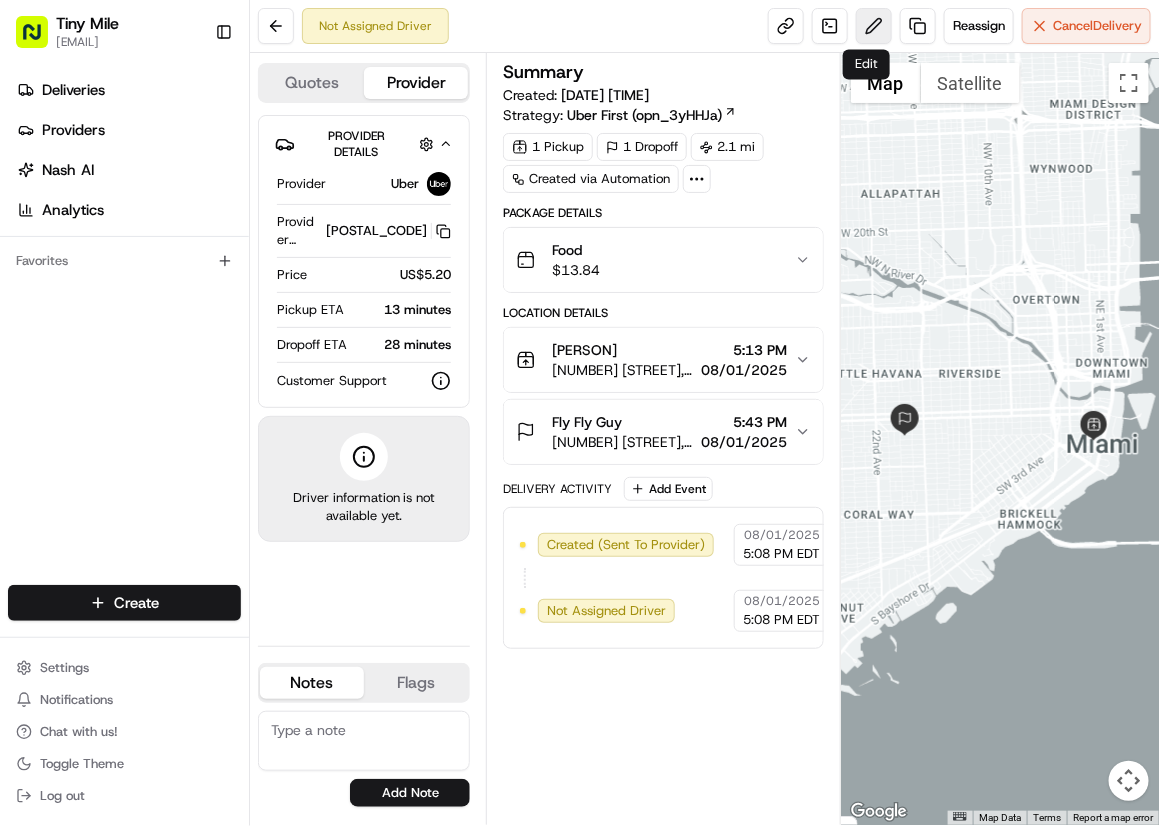 click at bounding box center (874, 26) 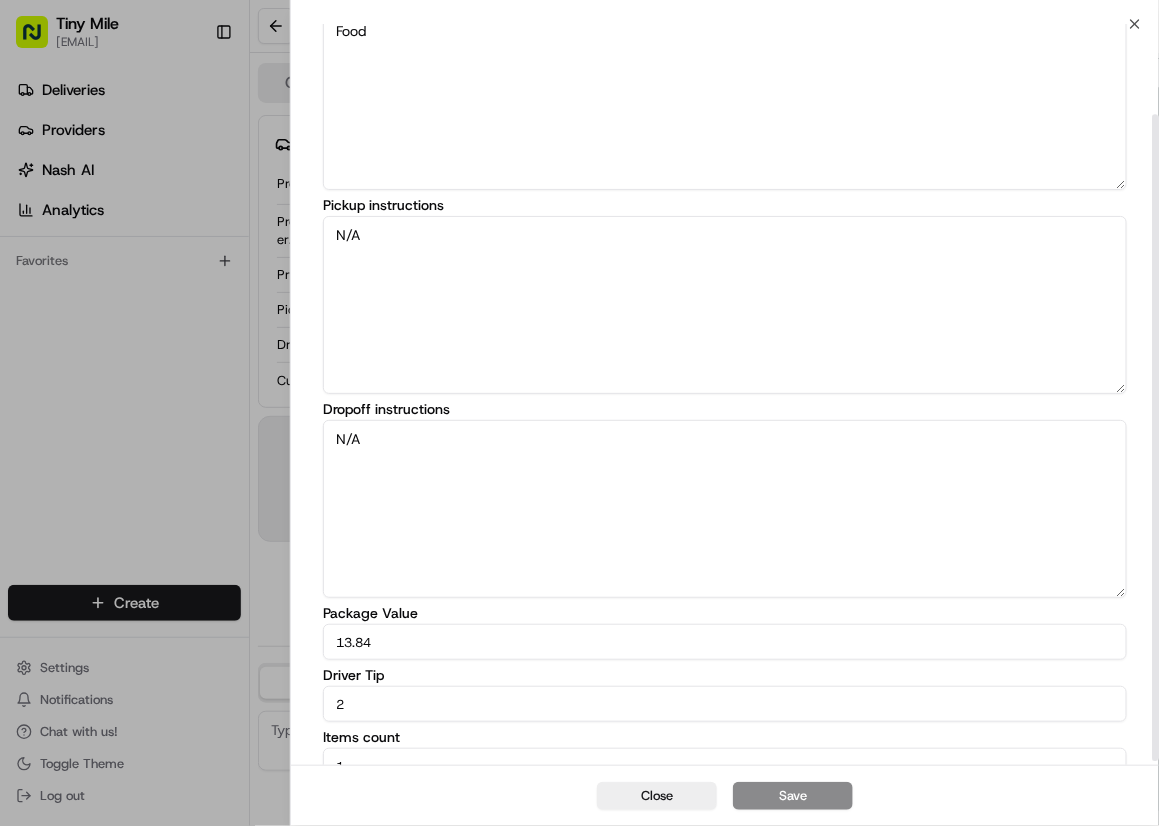scroll, scrollTop: 108, scrollLeft: 0, axis: vertical 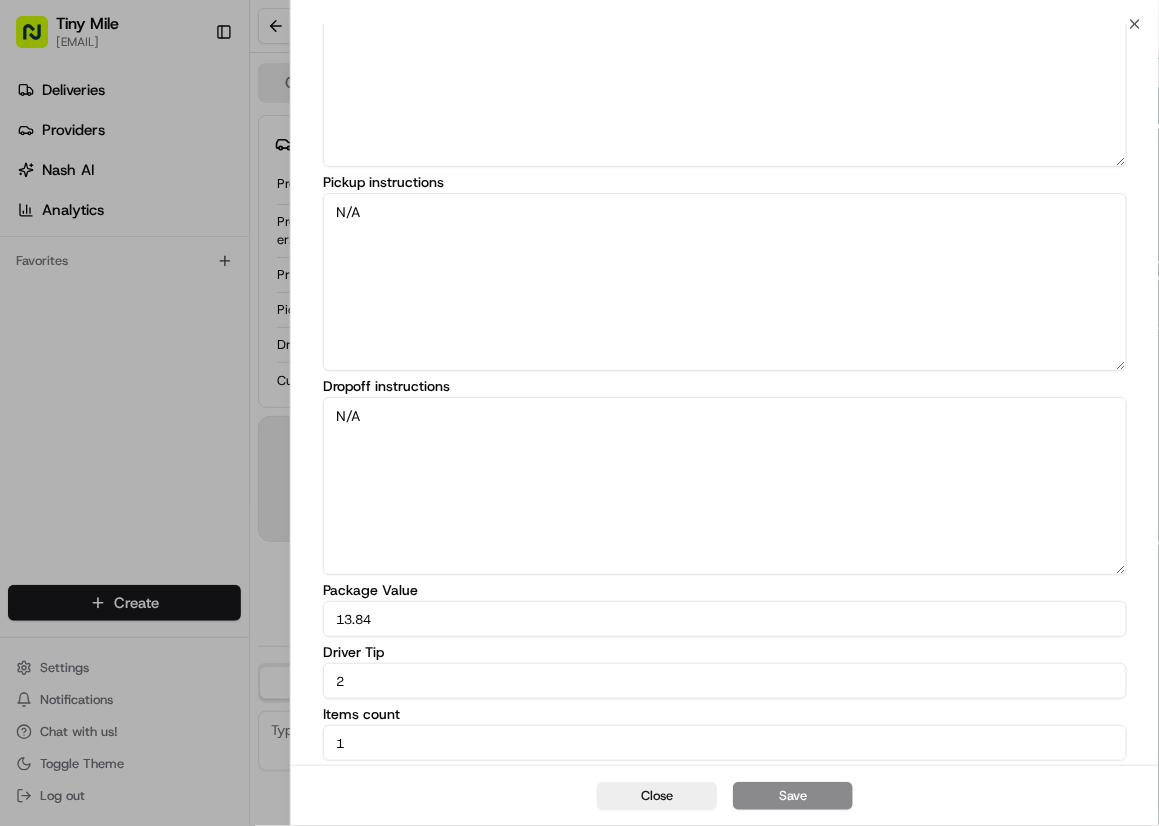 click on "2" at bounding box center [725, 681] 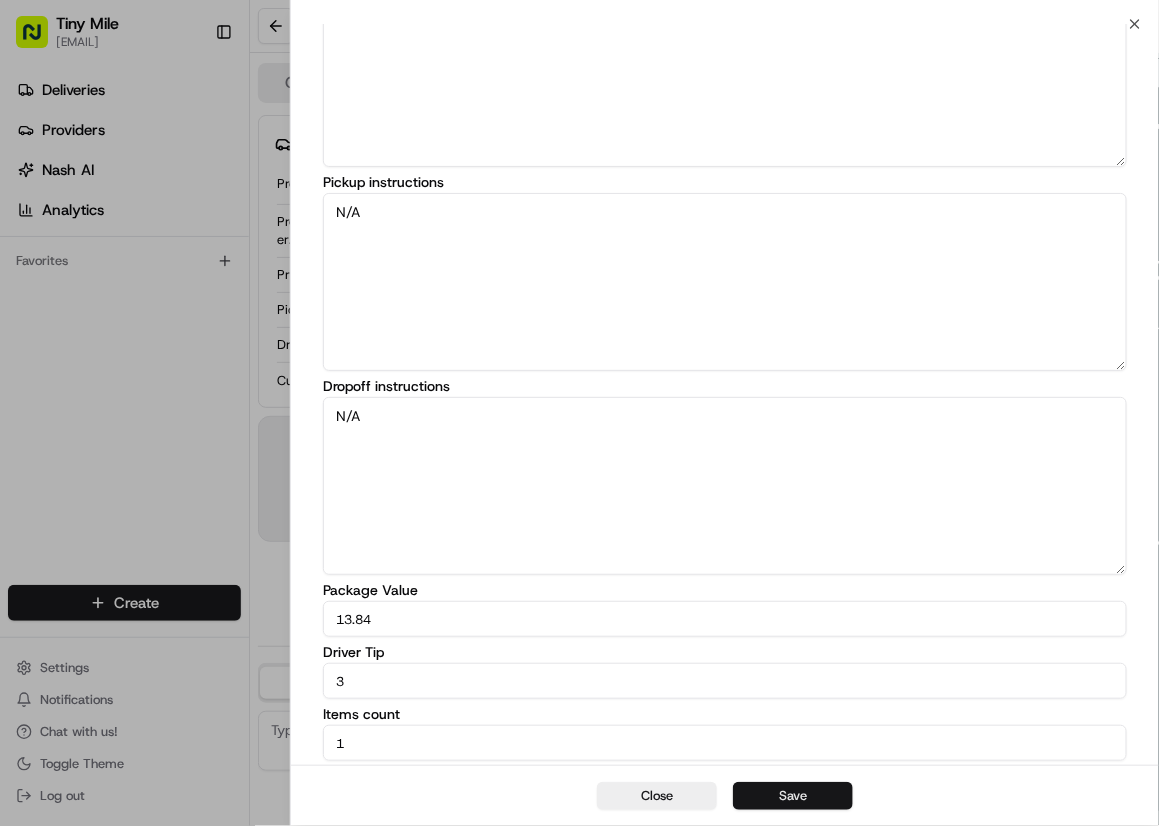 type on "3" 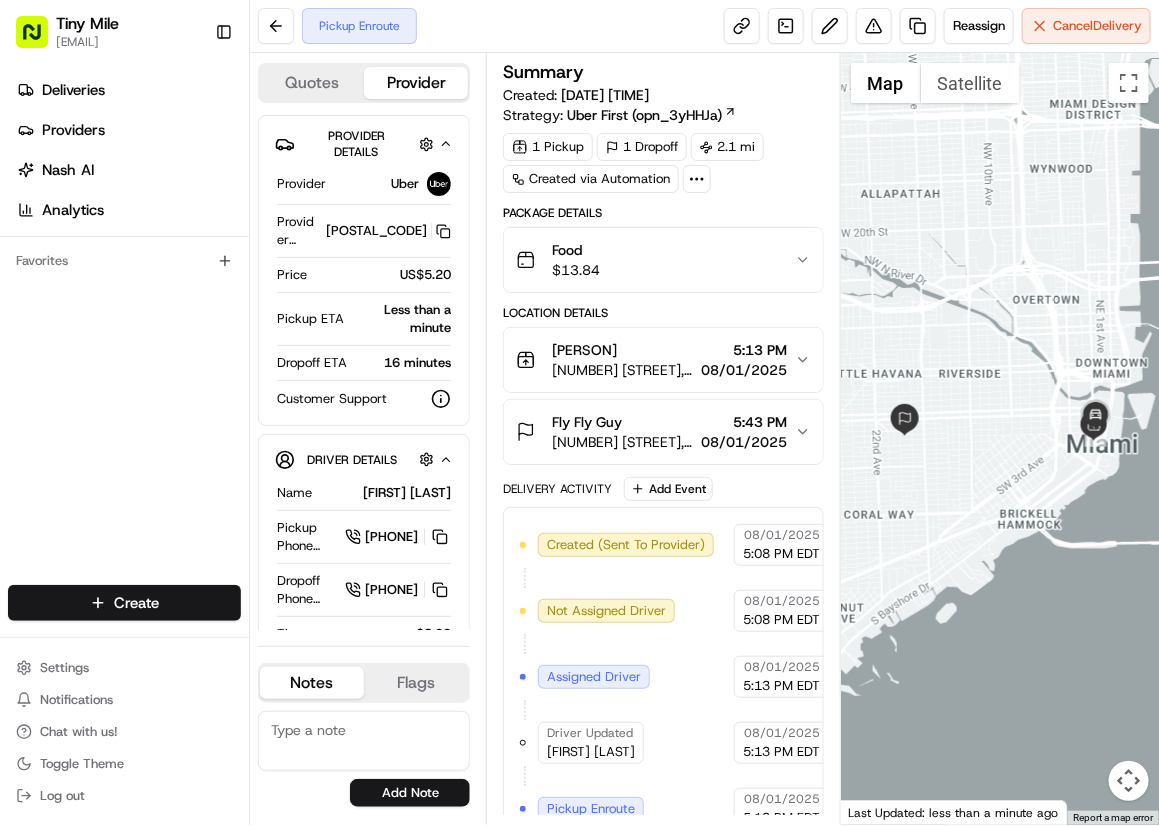 click at bounding box center [1000, 439] 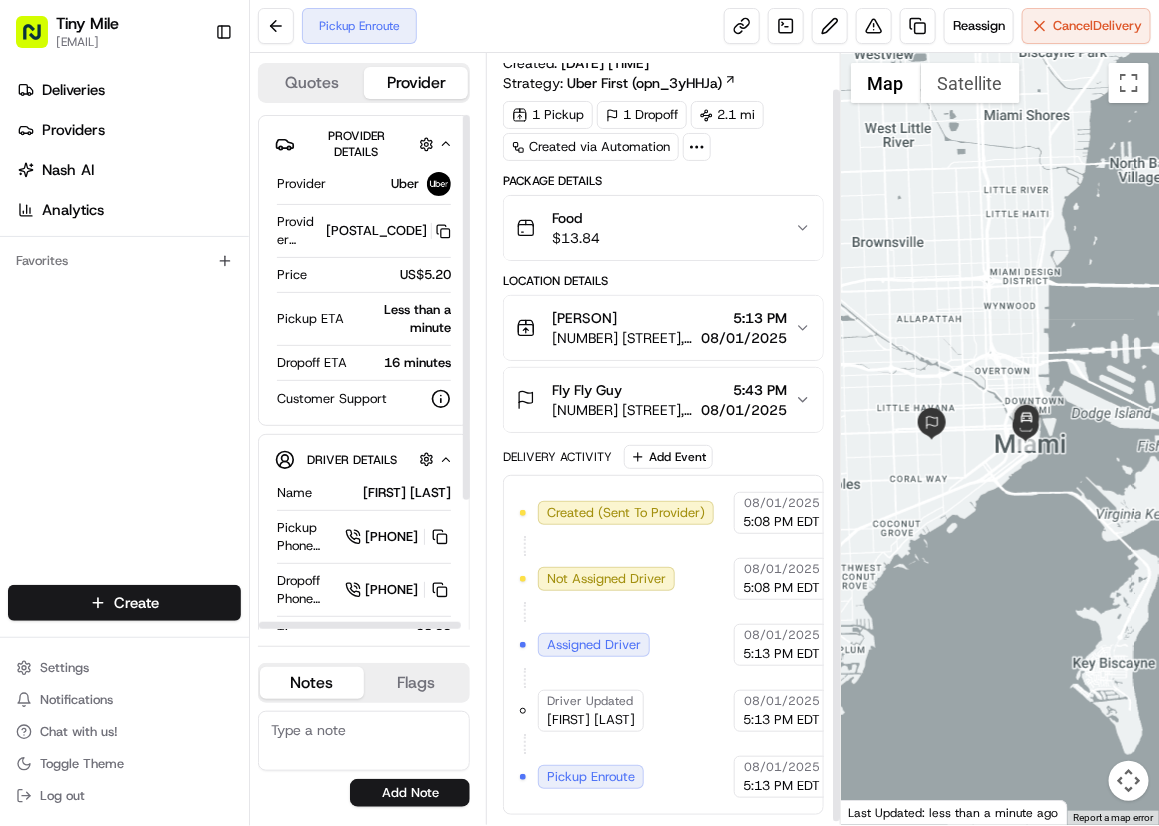 scroll, scrollTop: 42, scrollLeft: 0, axis: vertical 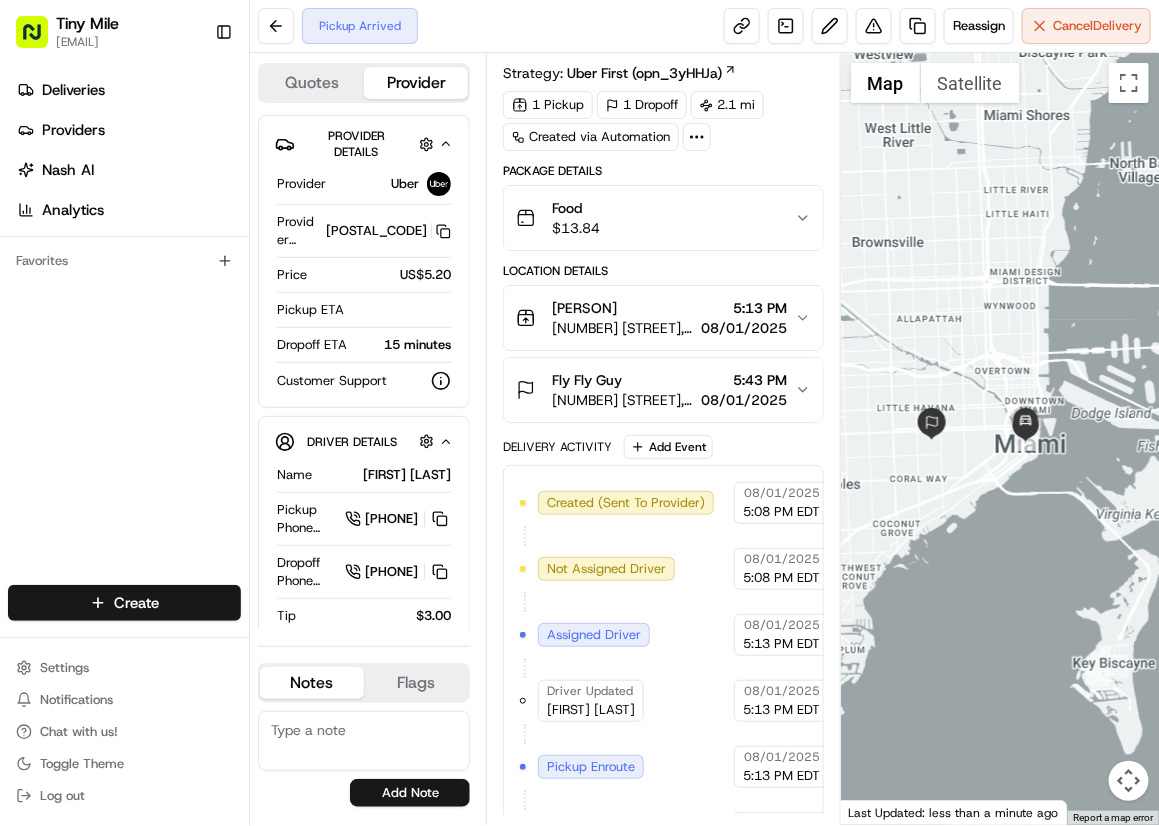 click at bounding box center (1000, 439) 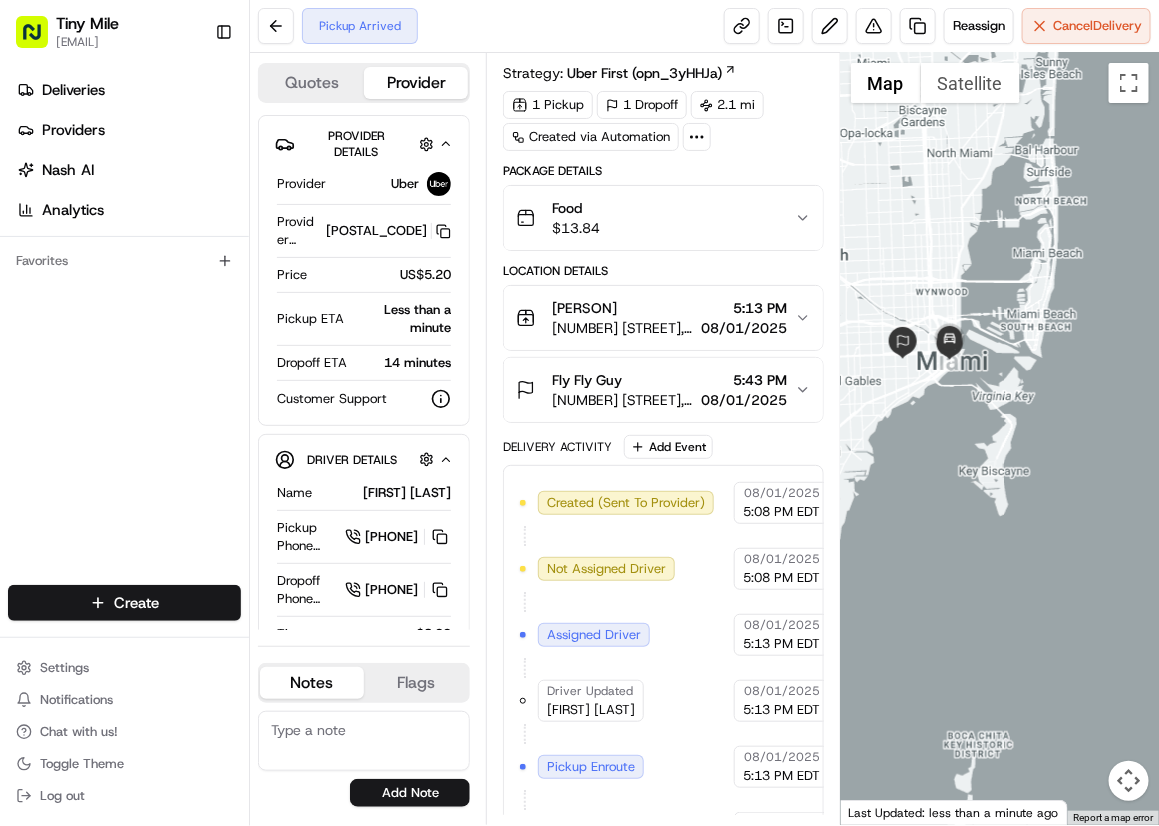 drag, startPoint x: 975, startPoint y: 510, endPoint x: 1060, endPoint y: 532, distance: 87.80091 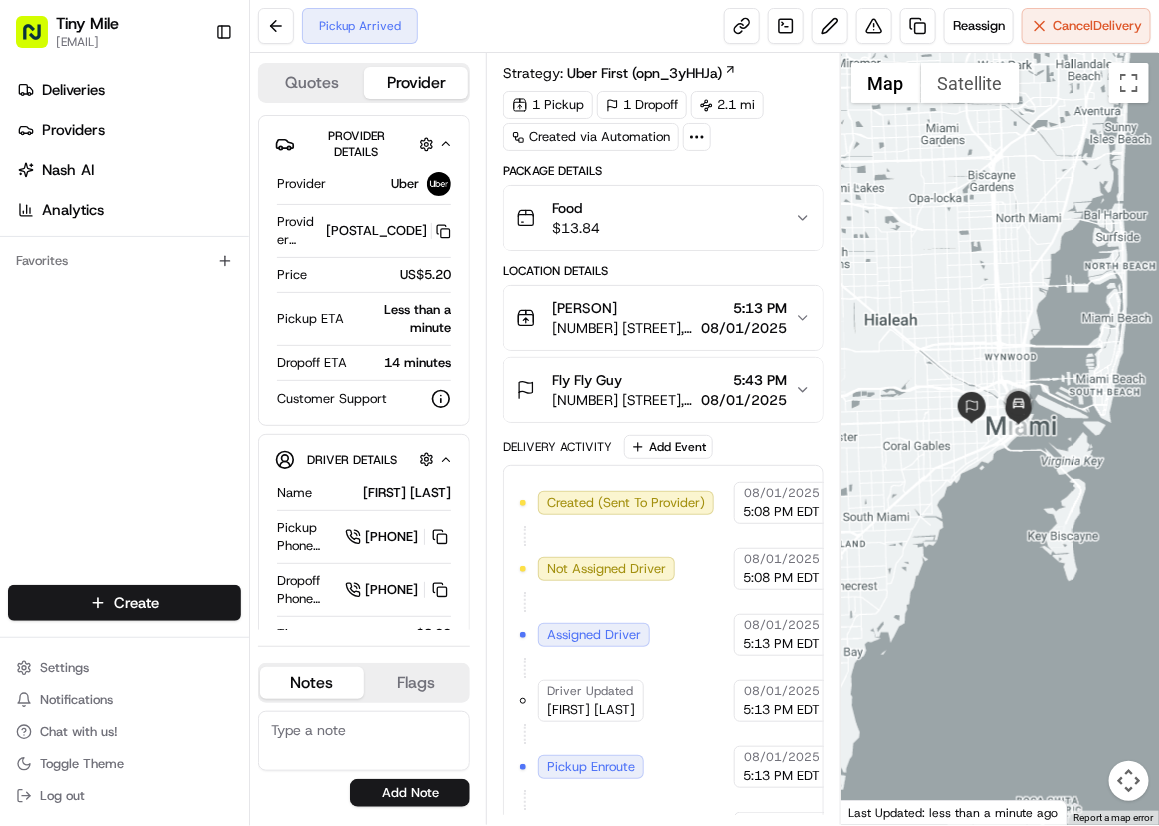 click at bounding box center [1000, 439] 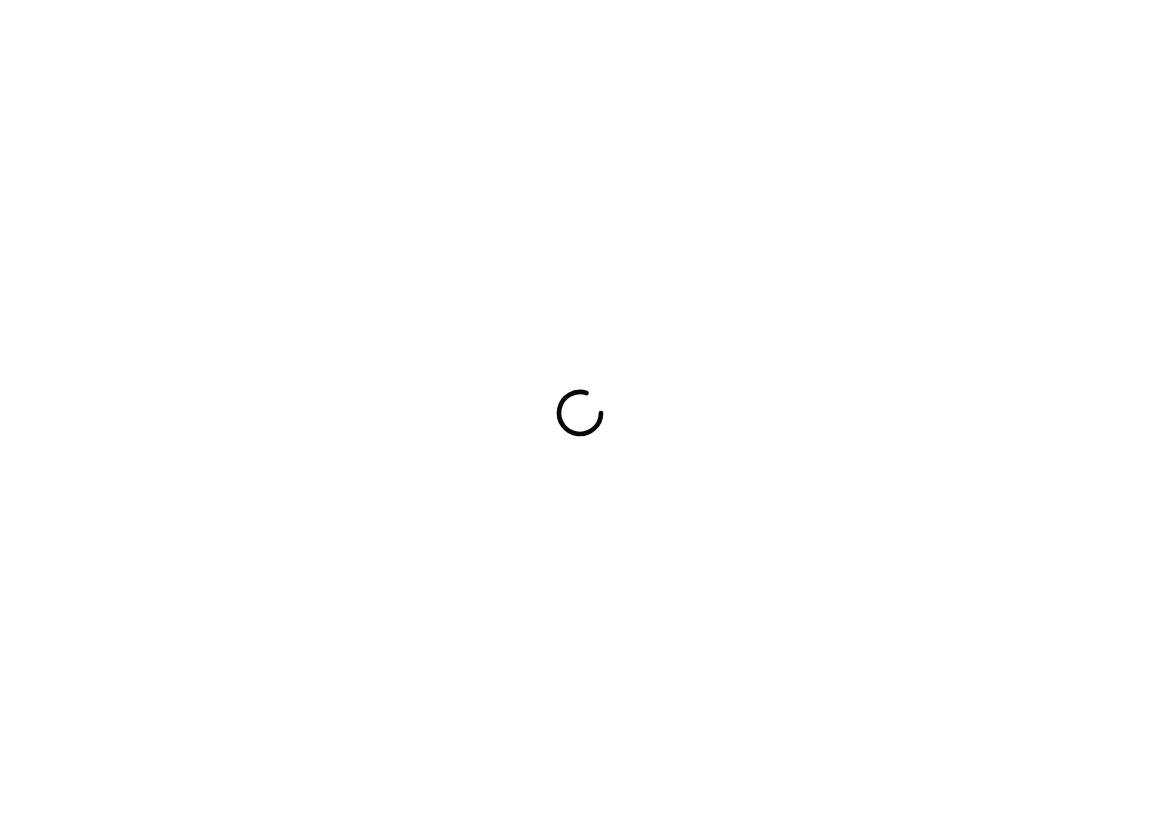 scroll, scrollTop: 0, scrollLeft: 0, axis: both 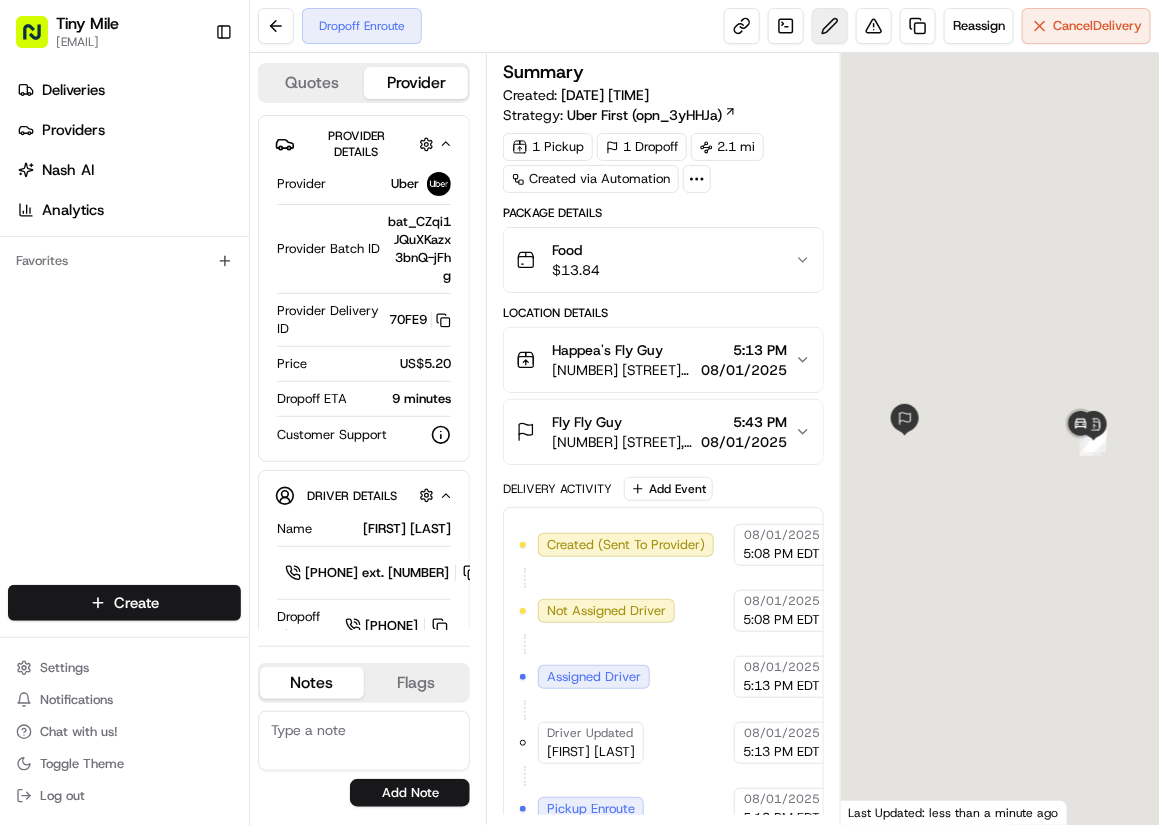 click at bounding box center [830, 26] 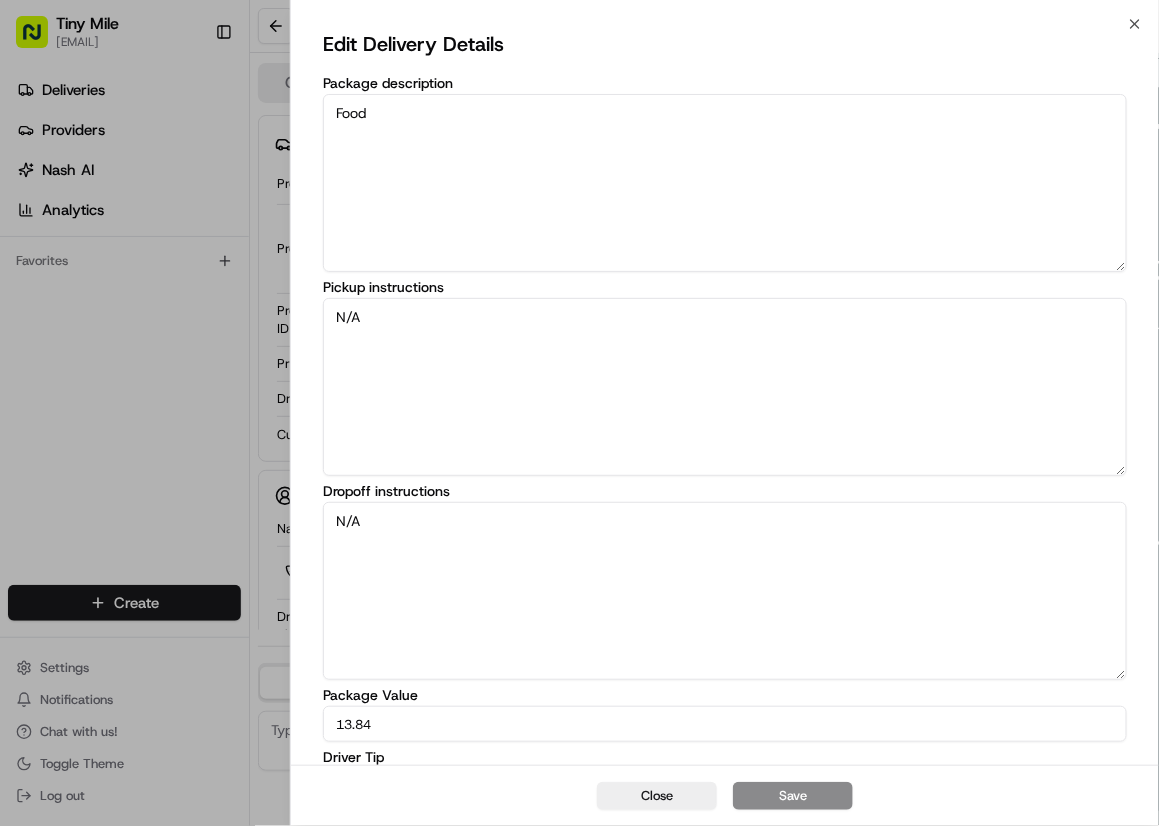 scroll, scrollTop: 0, scrollLeft: 0, axis: both 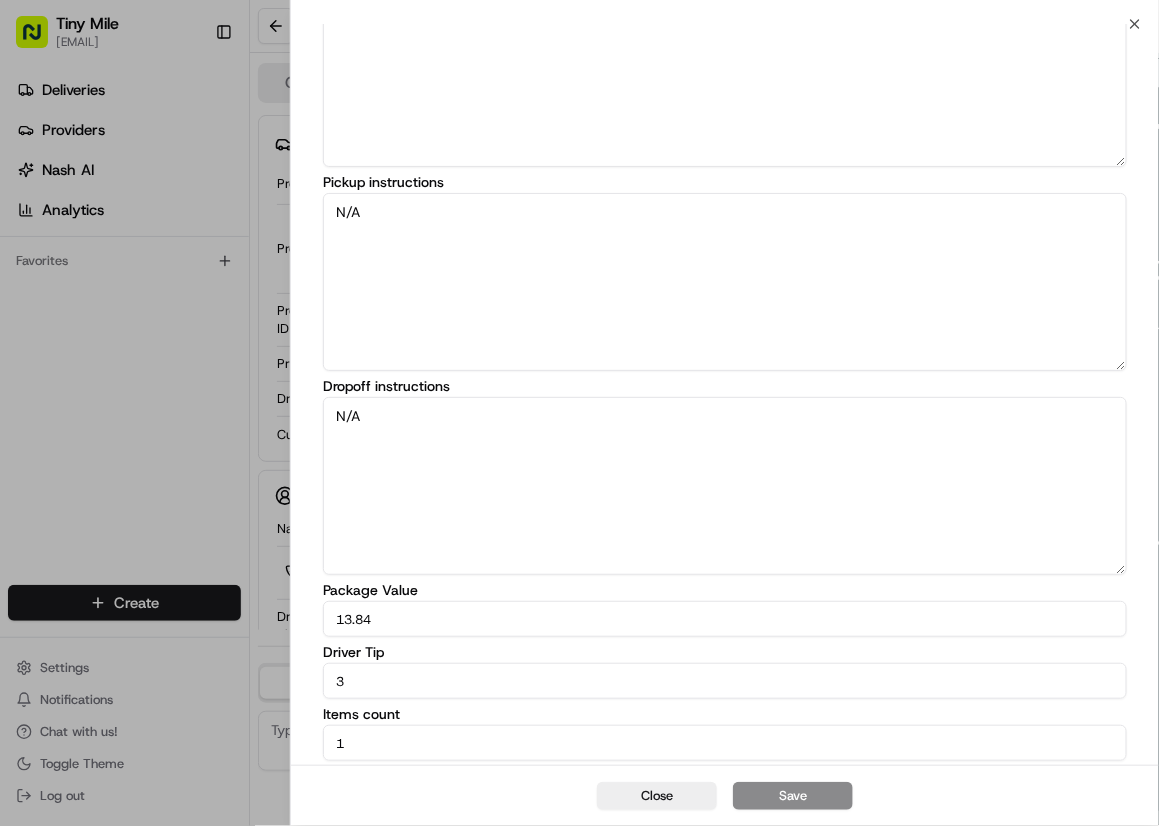 drag, startPoint x: 111, startPoint y: 465, endPoint x: 10, endPoint y: 310, distance: 185.0027 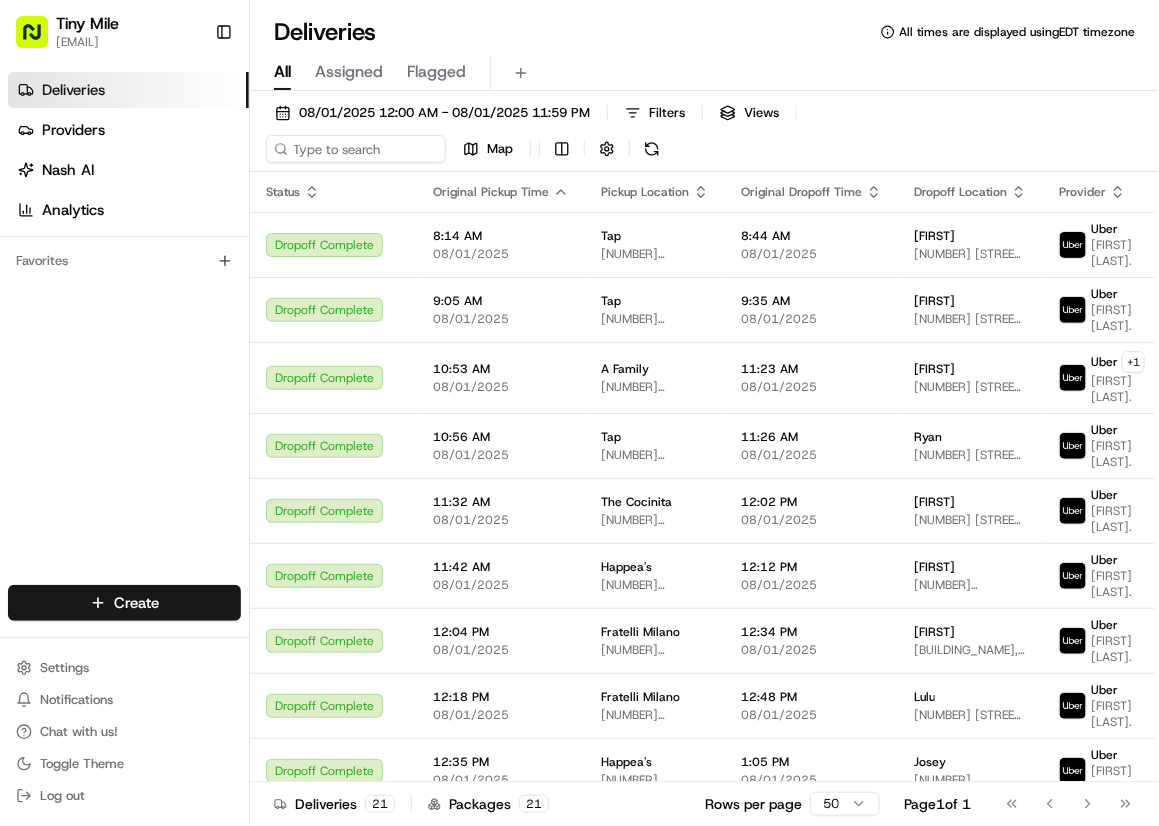 scroll, scrollTop: 0, scrollLeft: 0, axis: both 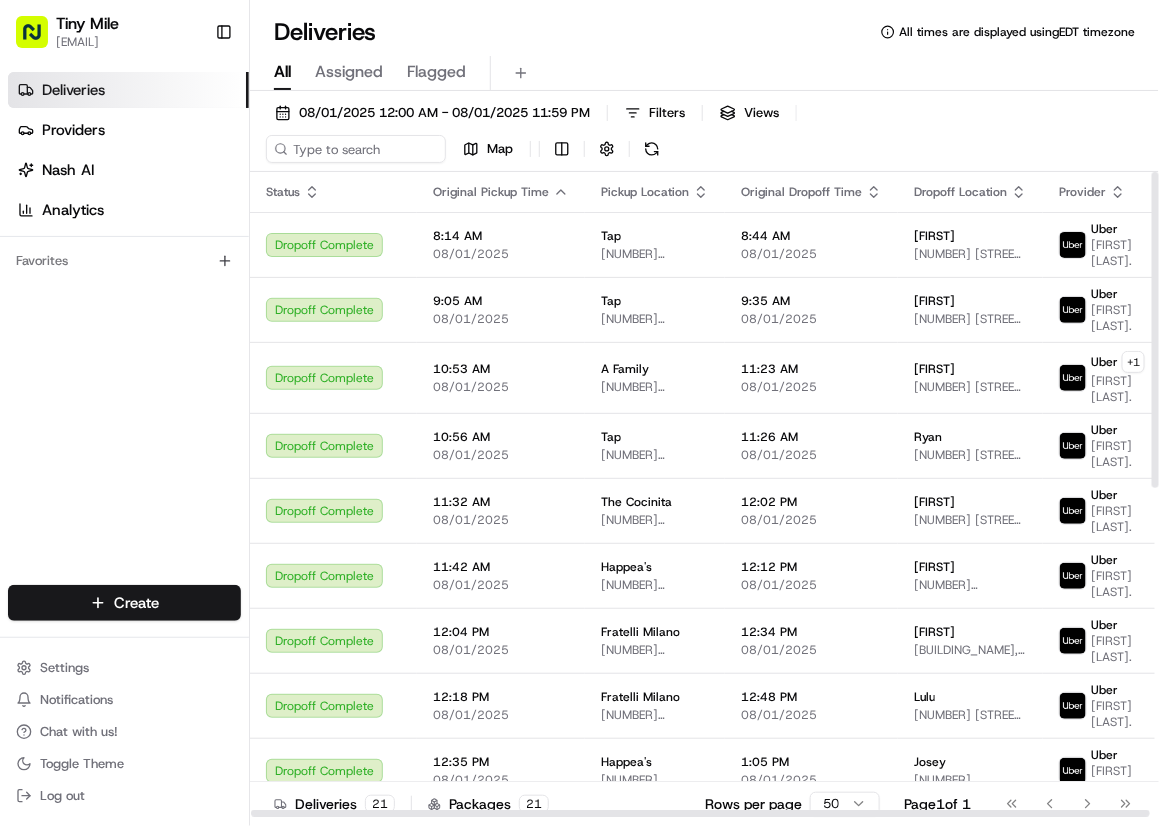 click 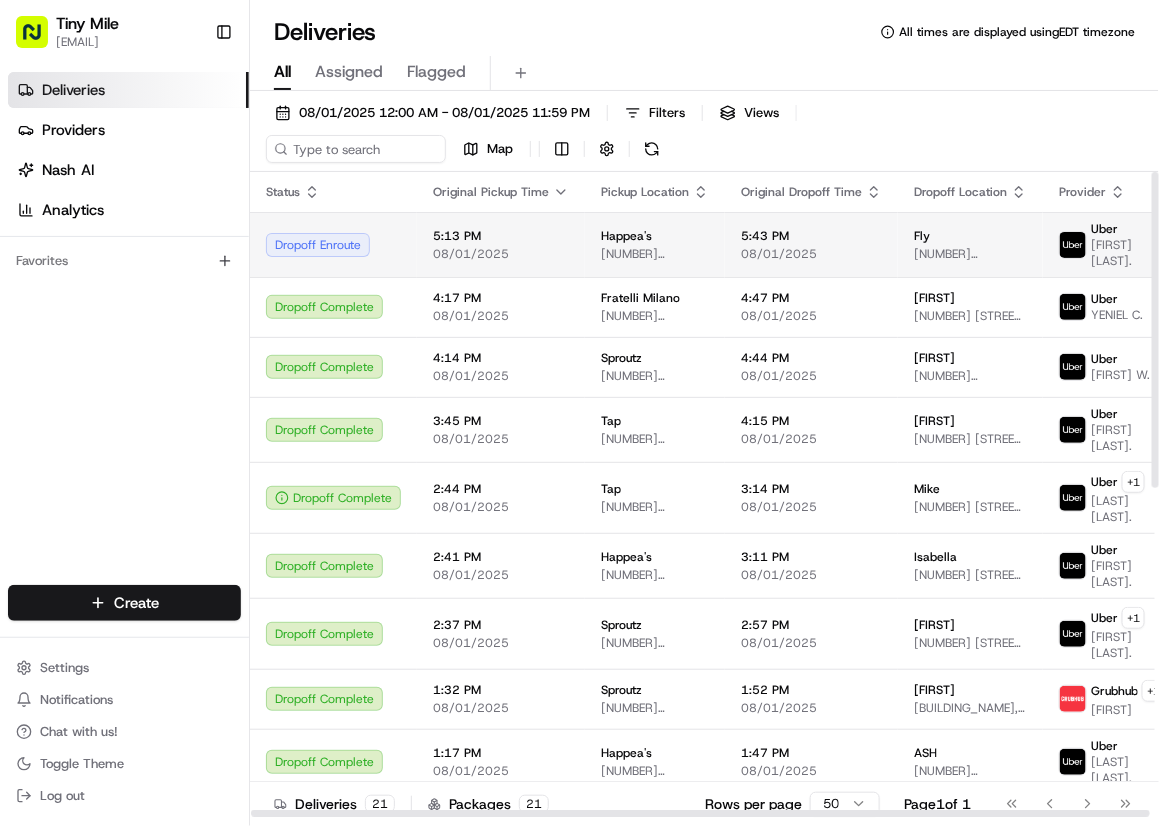 click on "[TIME] [DATE]" at bounding box center [501, 244] 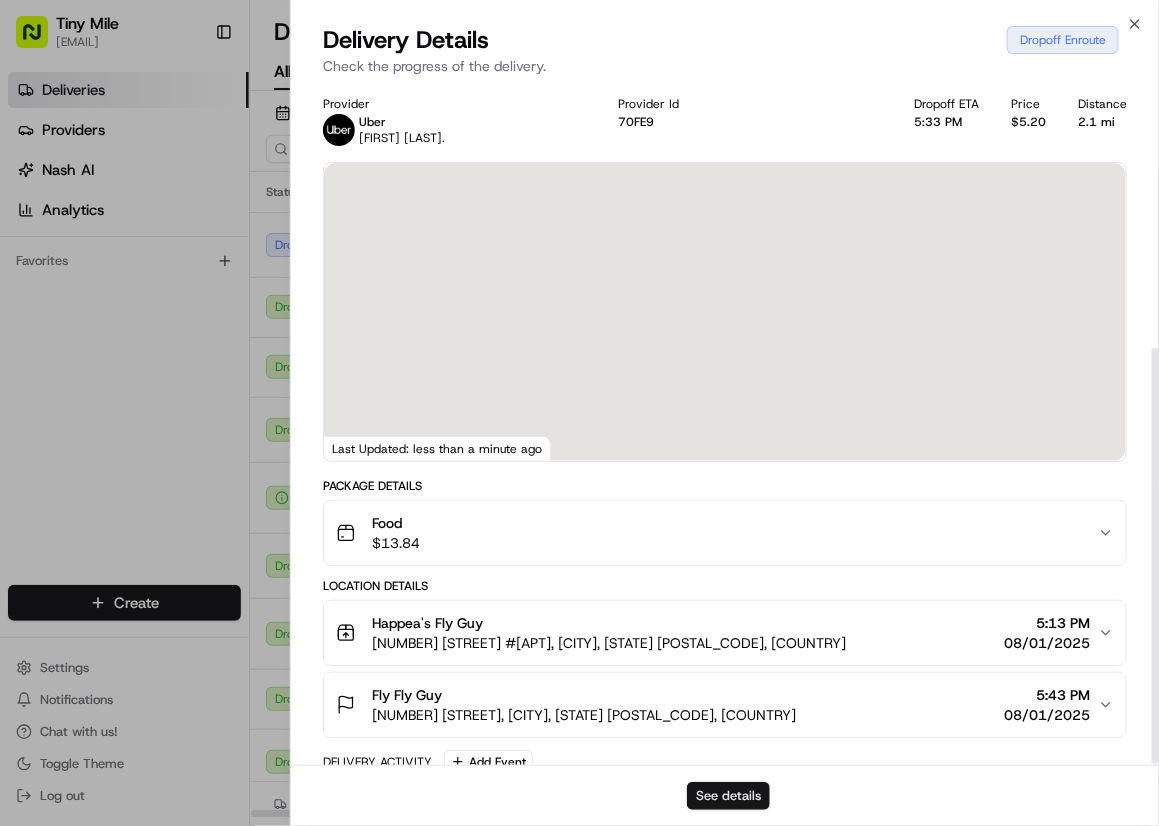 scroll, scrollTop: 432, scrollLeft: 0, axis: vertical 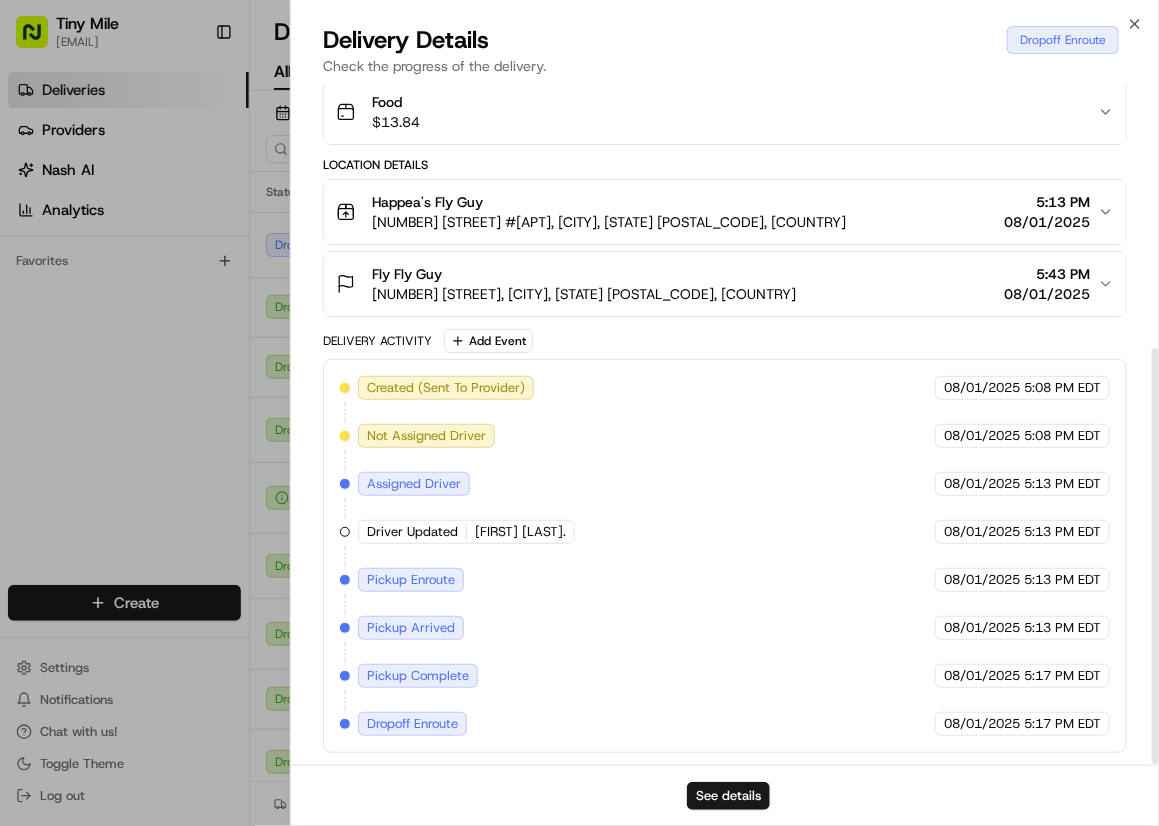 click on "See details" at bounding box center [725, 795] 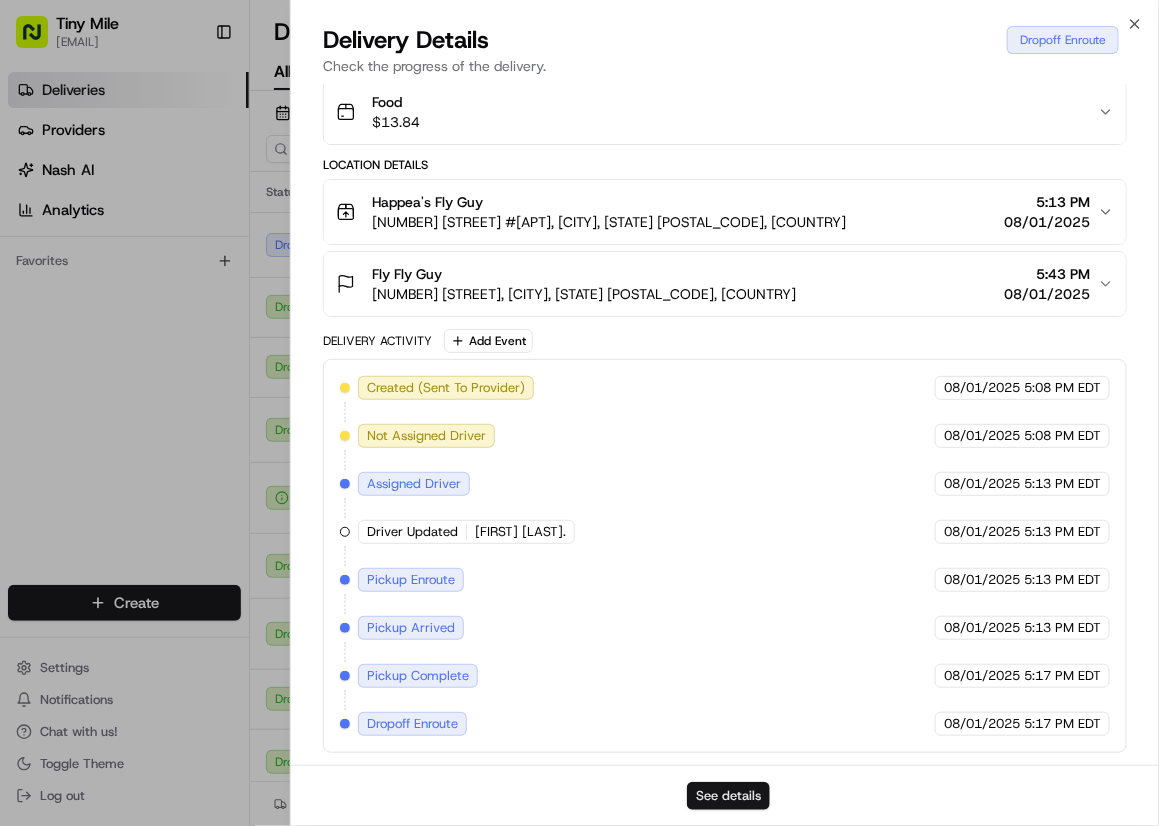 click on "See details" at bounding box center (728, 796) 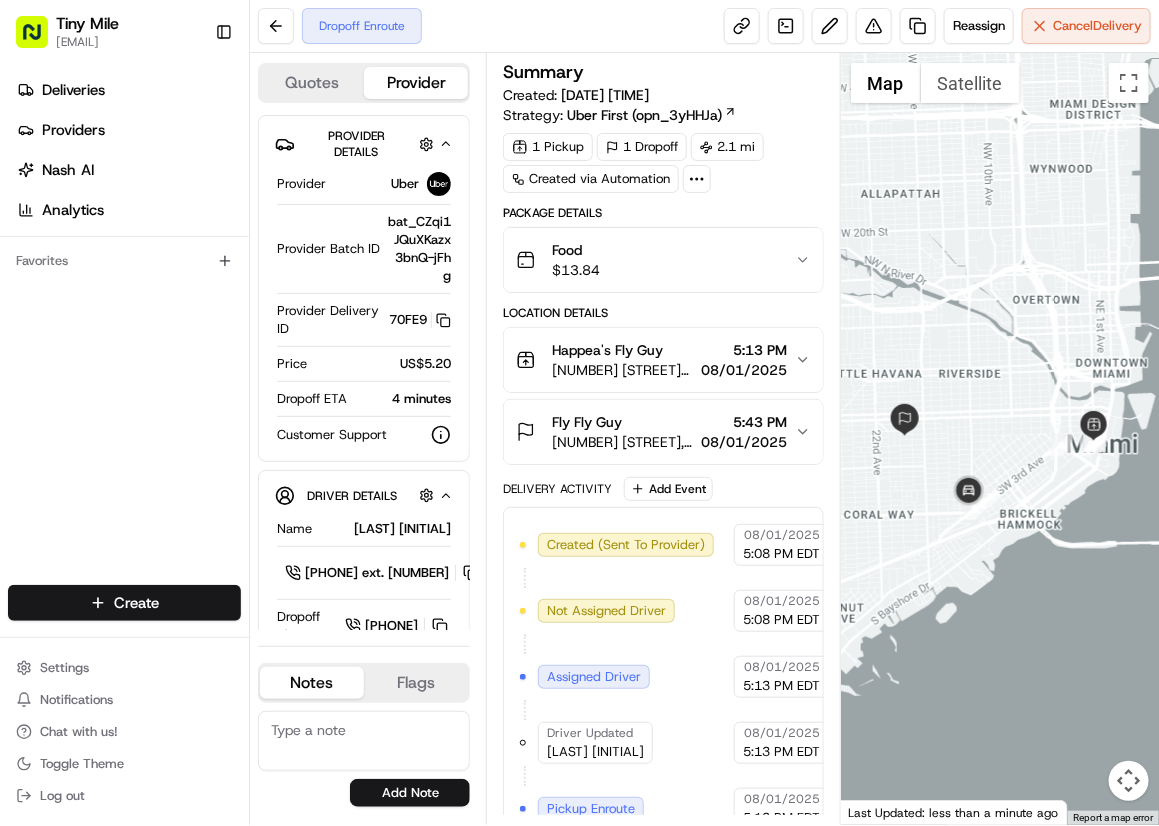 scroll, scrollTop: 0, scrollLeft: 0, axis: both 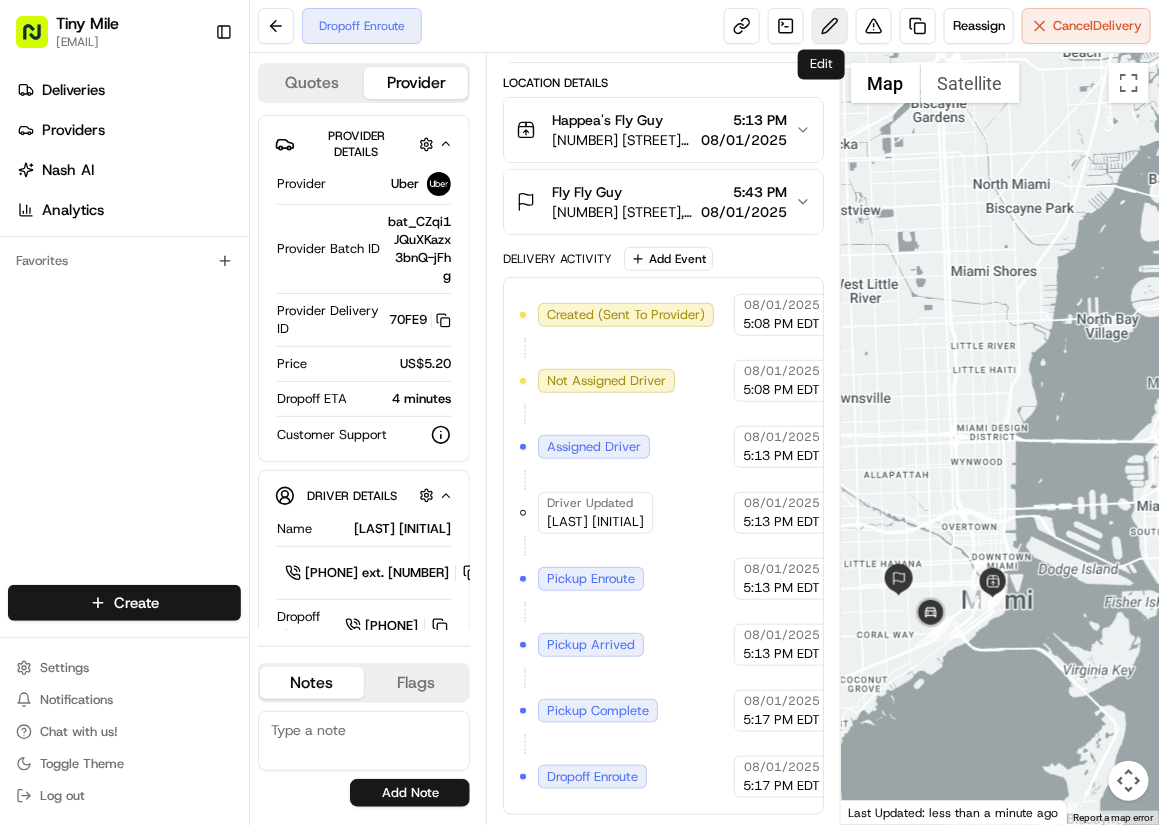 click at bounding box center [830, 26] 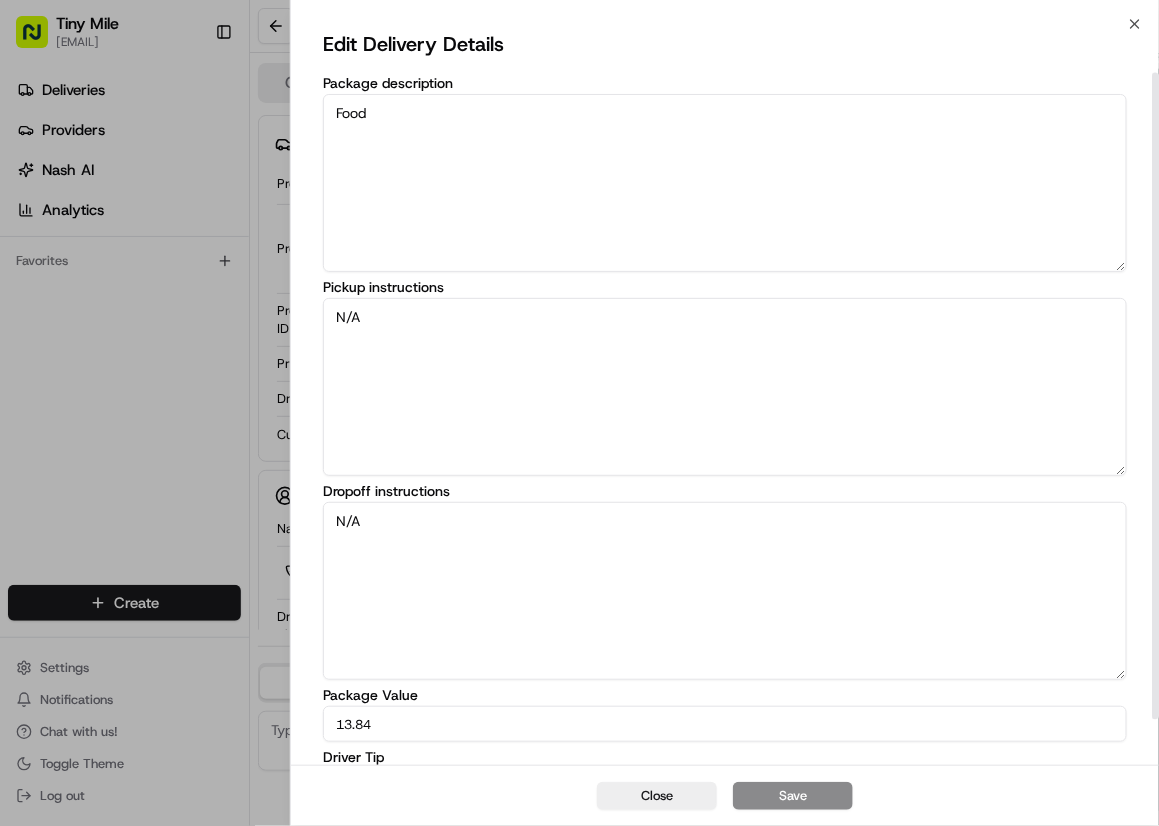 scroll, scrollTop: 108, scrollLeft: 0, axis: vertical 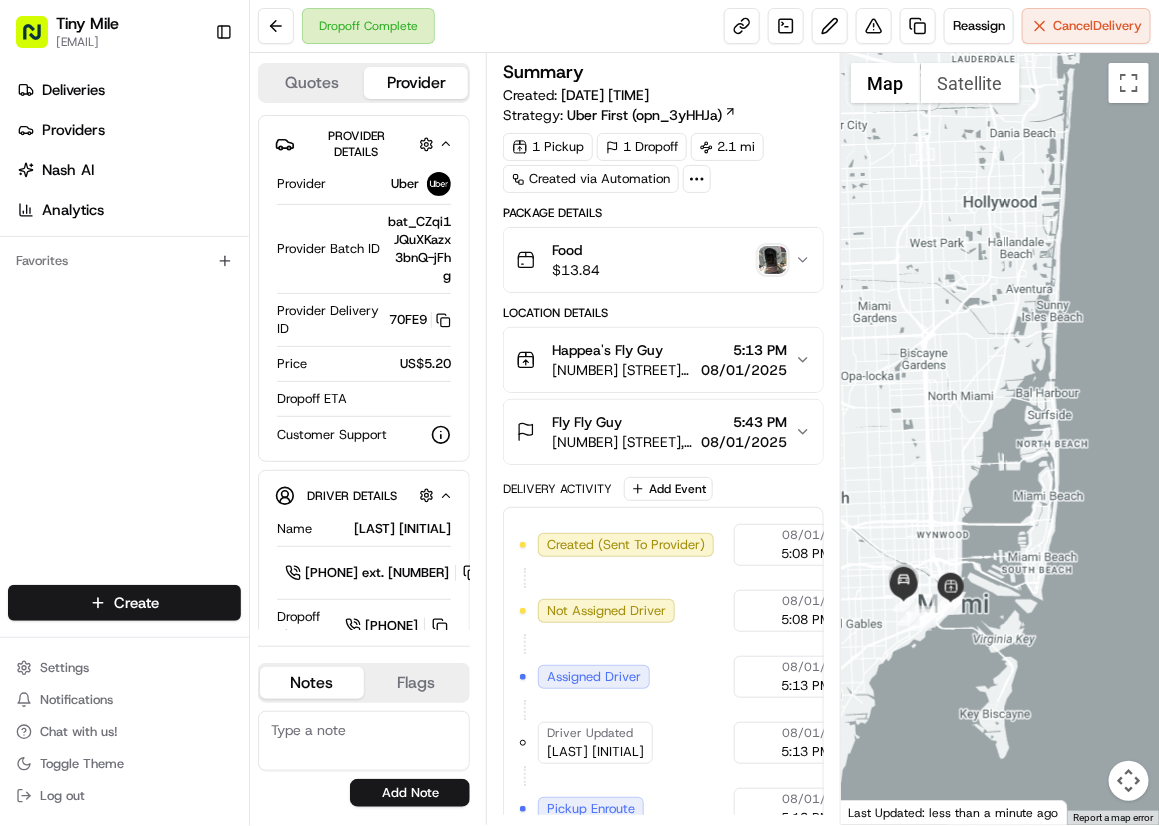 click at bounding box center (1000, 439) 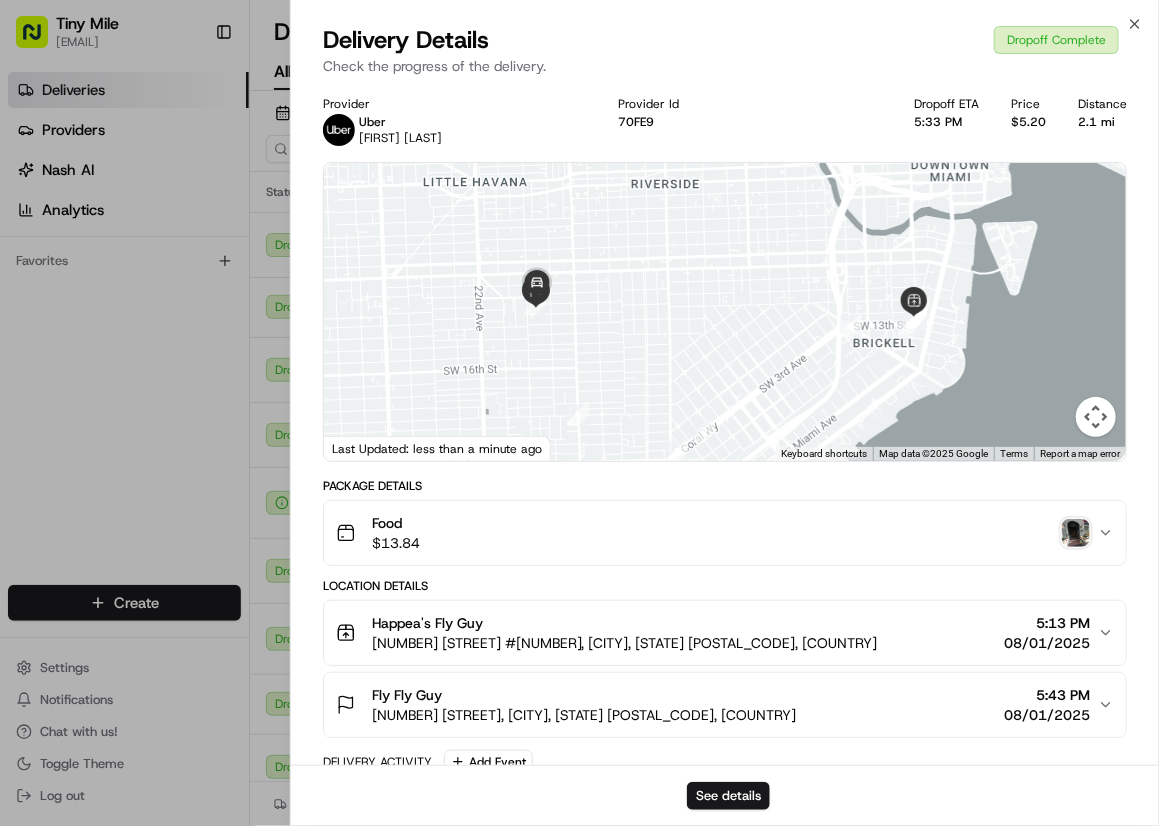 scroll, scrollTop: 0, scrollLeft: 0, axis: both 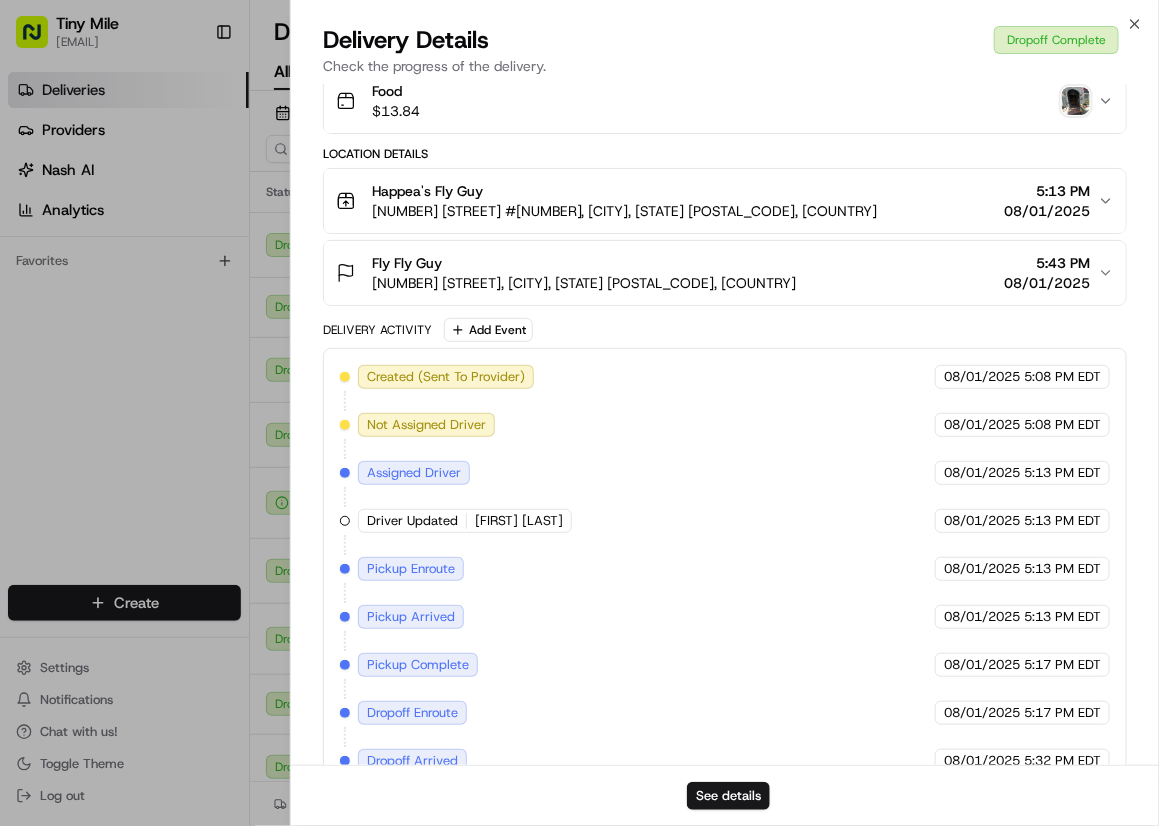 click on "Created (Sent To Provider) Uber 08/01/2025 5:08 PM EDT Not Assigned Driver Uber 08/01/2025 5:08 PM EDT Assigned Driver Uber 08/01/2025 5:13 PM EDT Driver Updated [FIRST] [LAST]. Uber 08/01/2025 5:13 PM EDT Pickup Enroute Uber 08/01/2025 5:13 PM EDT Pickup Arrived Uber 08/01/2025 5:13 PM EDT Pickup Complete Uber 08/01/2025 5:17 PM EDT Dropoff Enroute Uber 08/01/2025 5:17 PM EDT Dropoff Arrived Uber 08/01/2025 5:32 PM EDT Dropoff Complete Uber 08/01/2025 5:33 PM EDT" at bounding box center (725, 593) 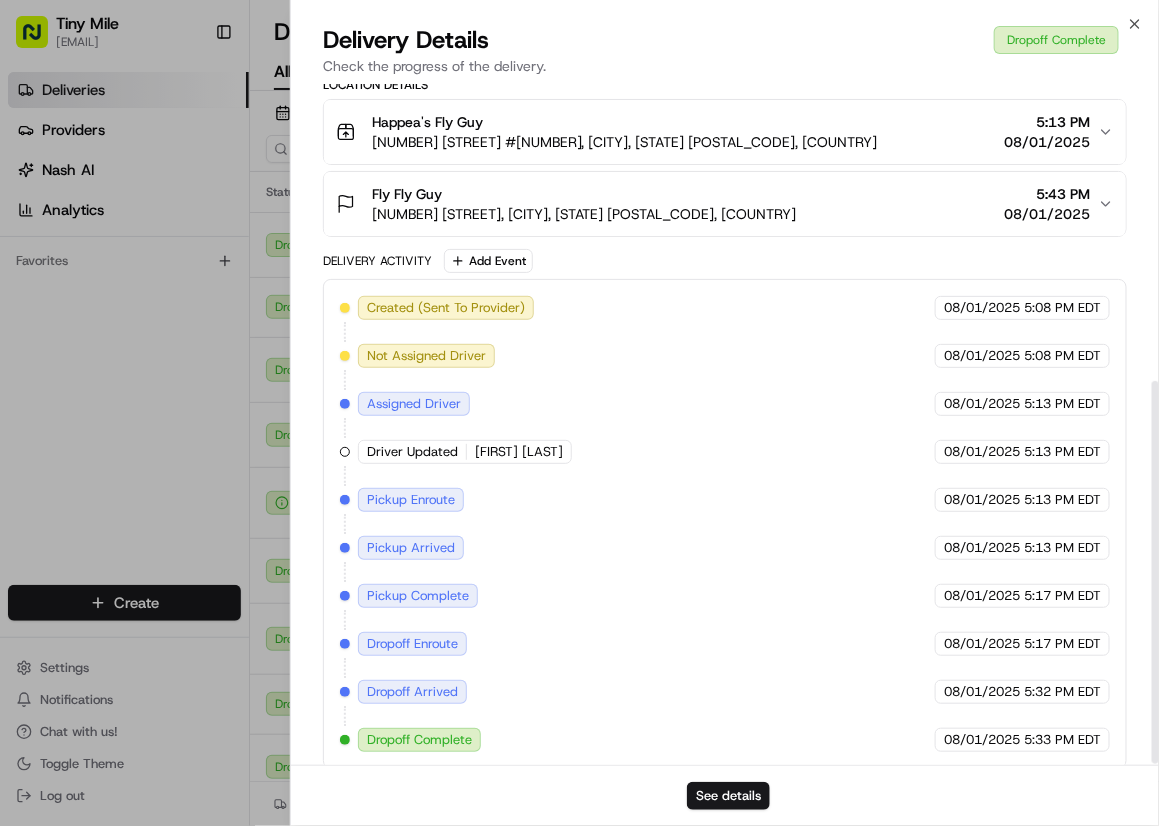 scroll, scrollTop: 531, scrollLeft: 0, axis: vertical 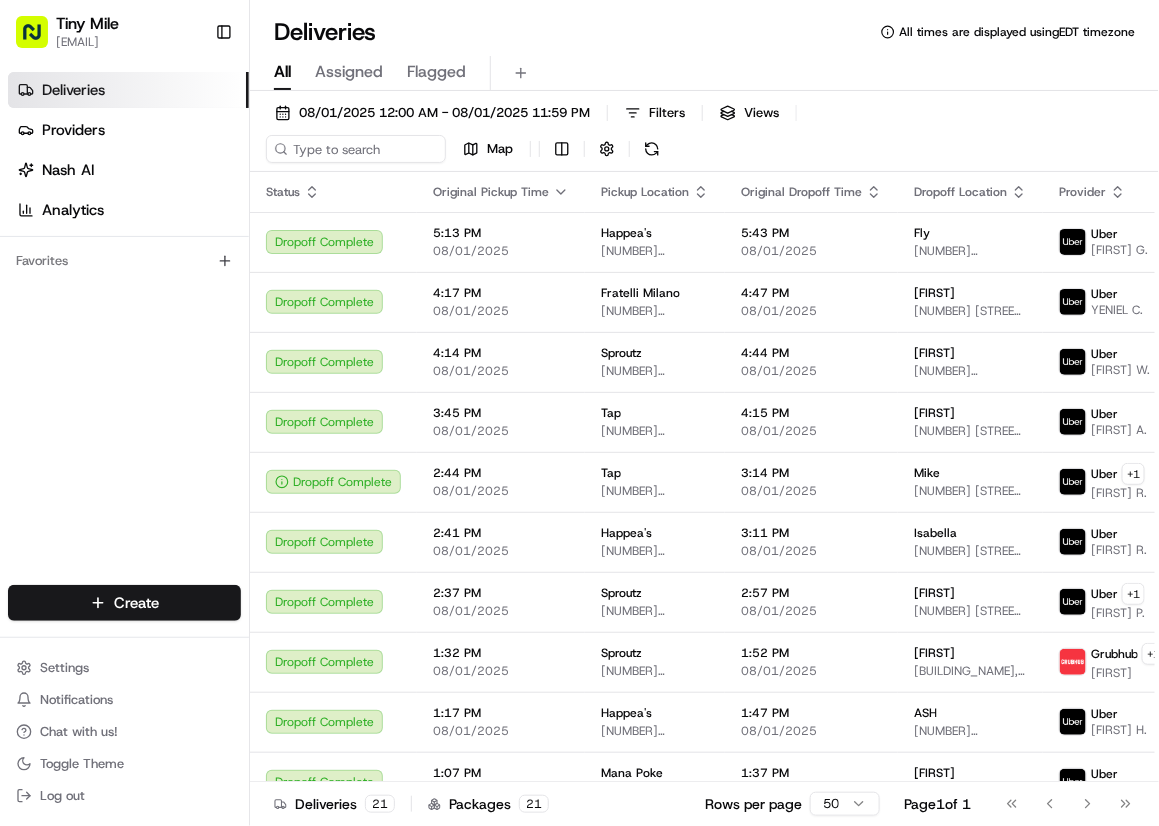 click on "All Assigned Flagged" at bounding box center [704, 69] 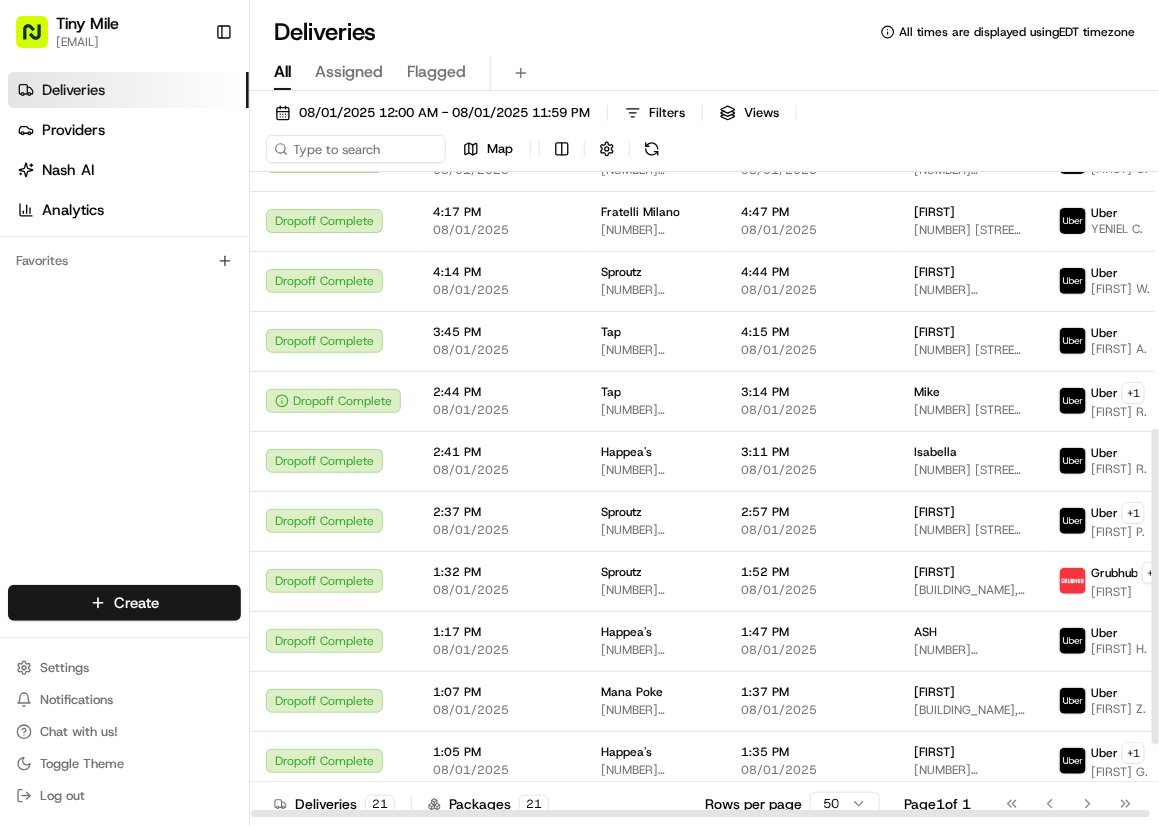 scroll, scrollTop: 76, scrollLeft: 0, axis: vertical 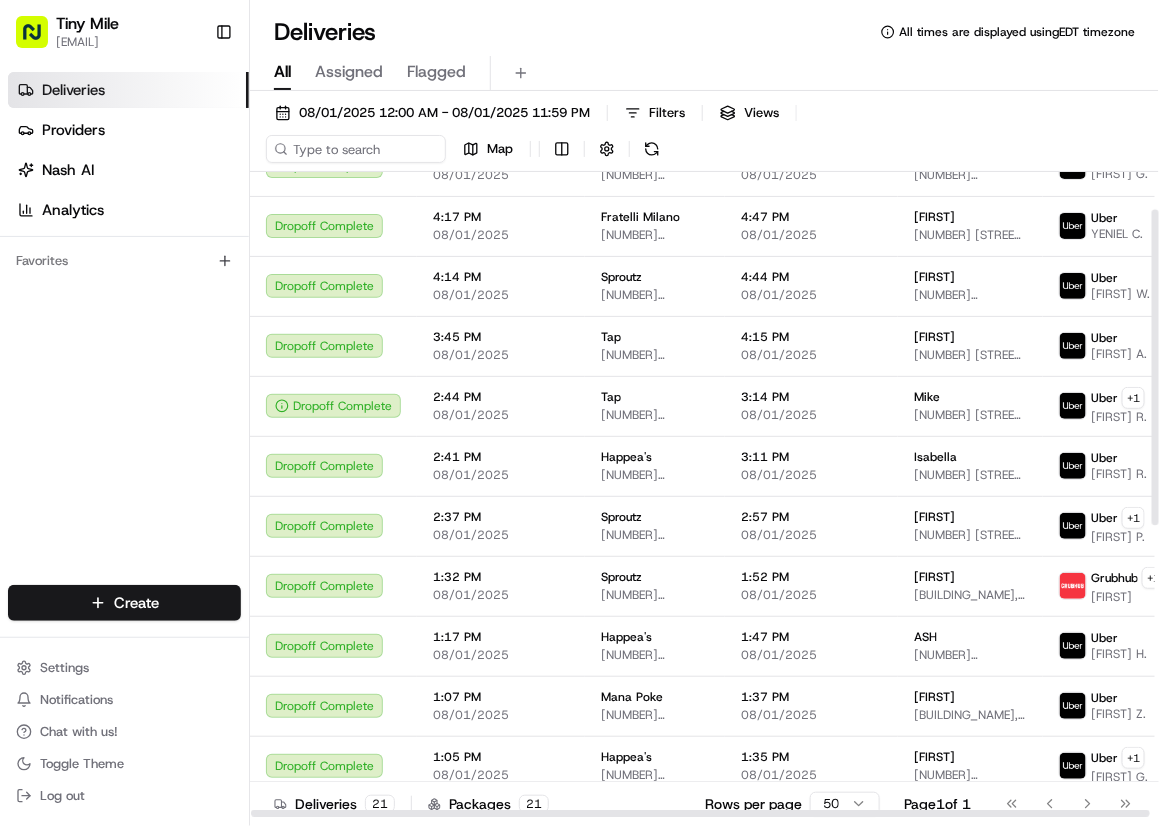 click on "[DATE] [TIME] - [DATE] [TIME] Filters Views Map" at bounding box center (704, 135) 